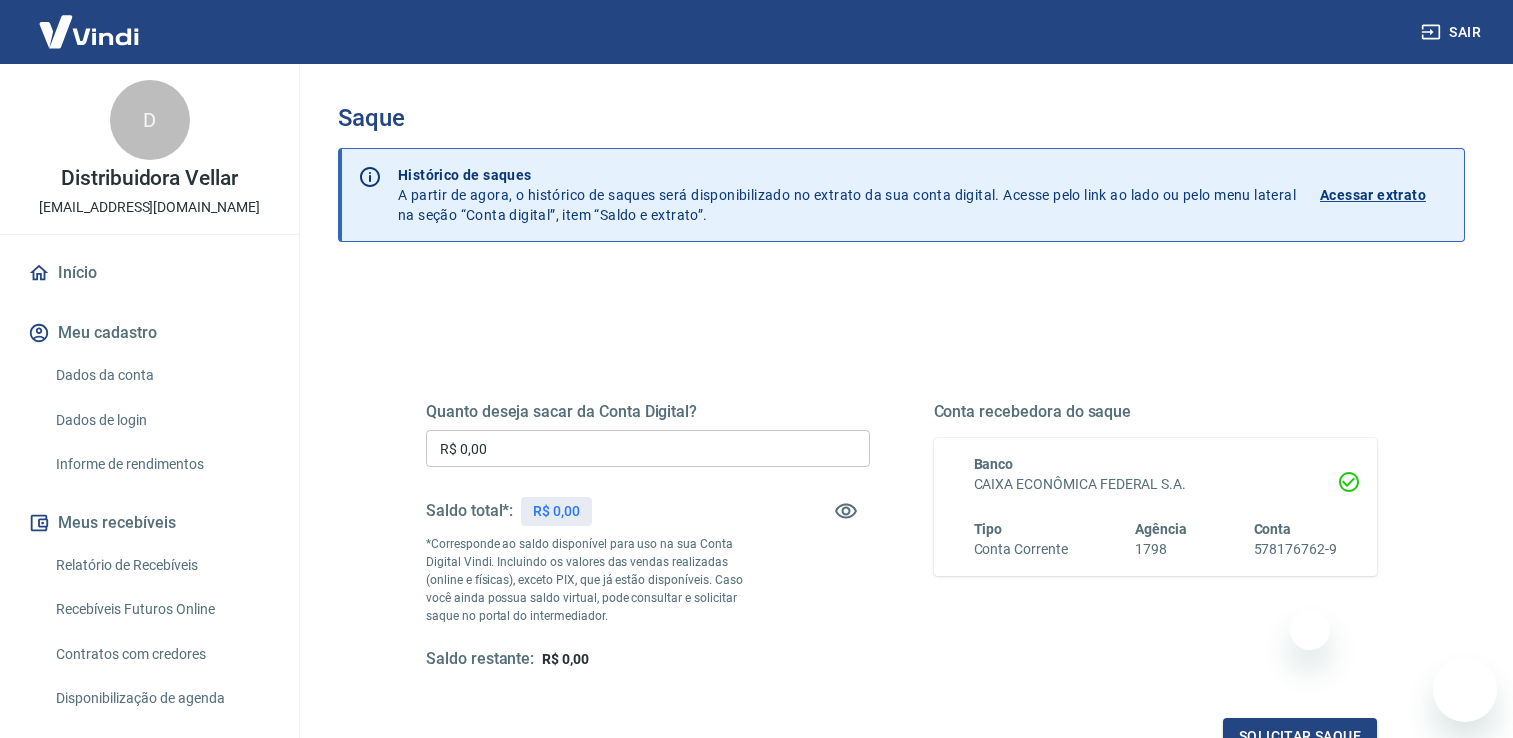 scroll, scrollTop: 0, scrollLeft: 0, axis: both 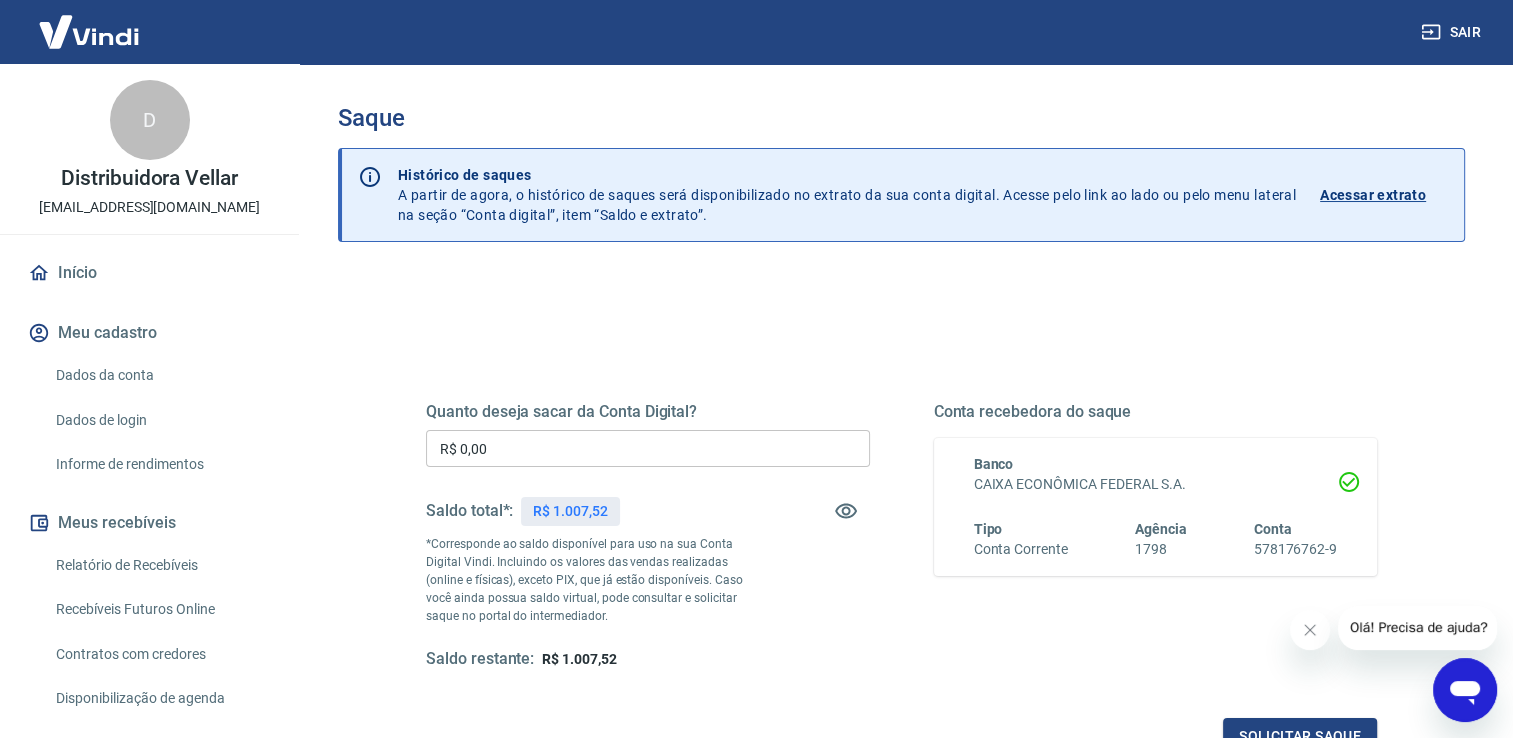 click on "R$ 0,00" at bounding box center [648, 448] 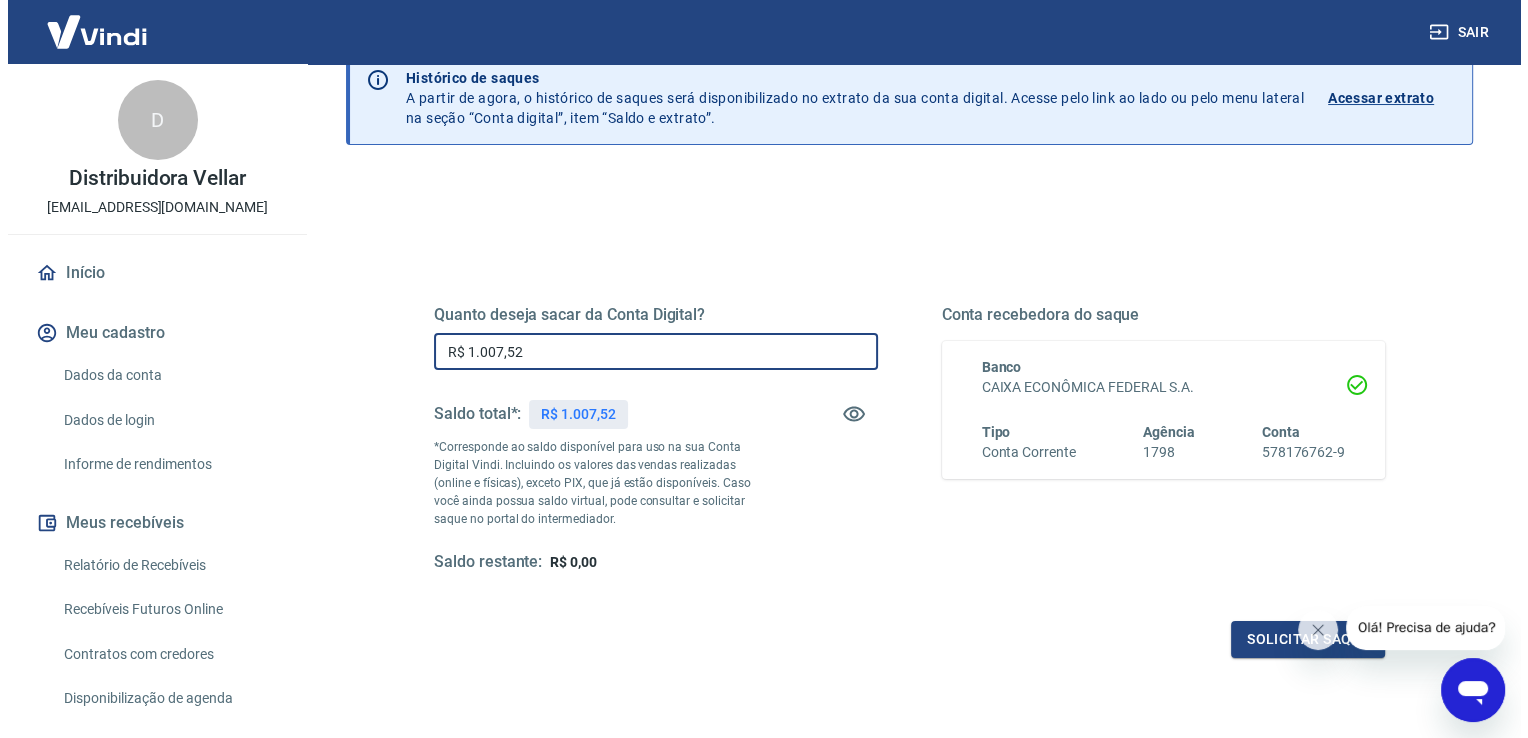 scroll, scrollTop: 100, scrollLeft: 0, axis: vertical 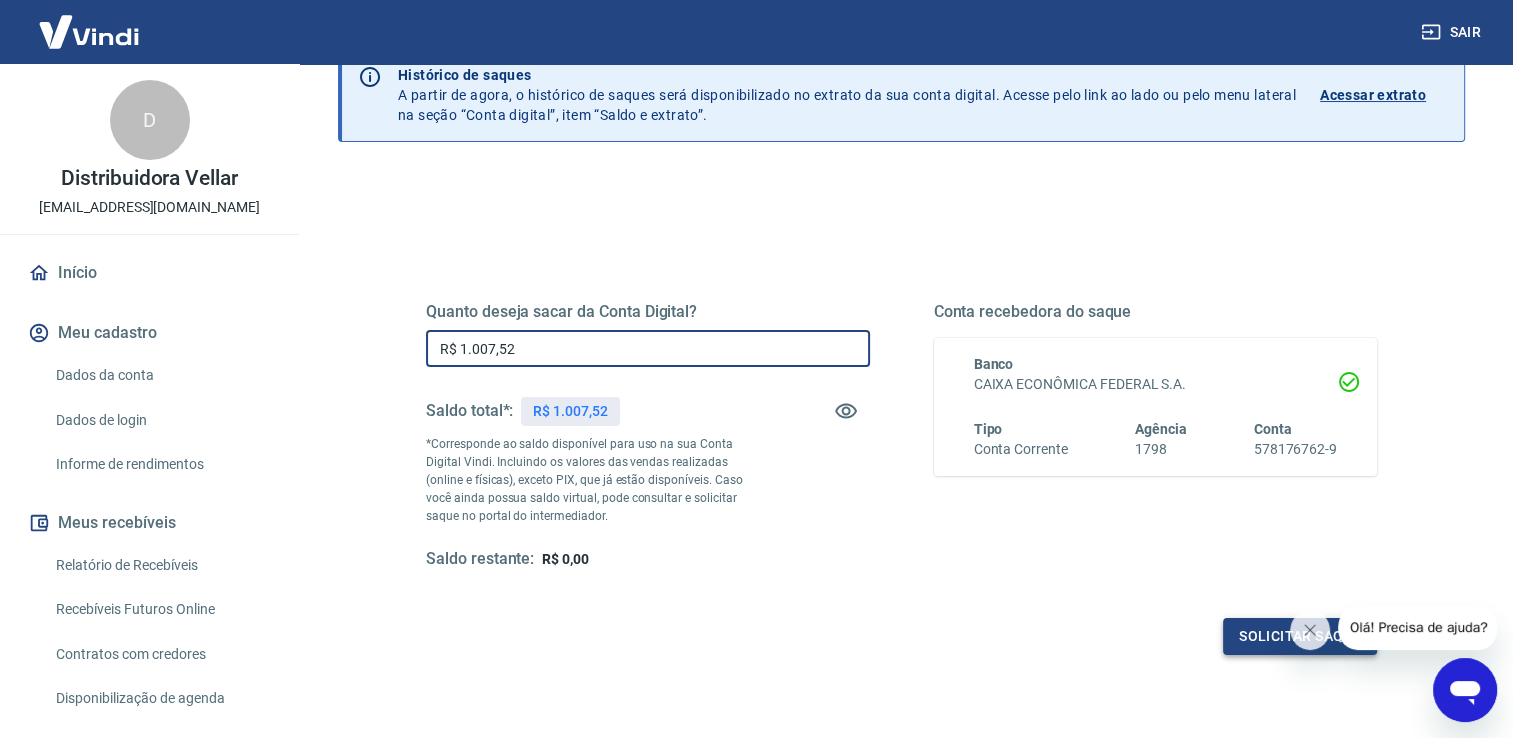 type on "R$ 1.007,52" 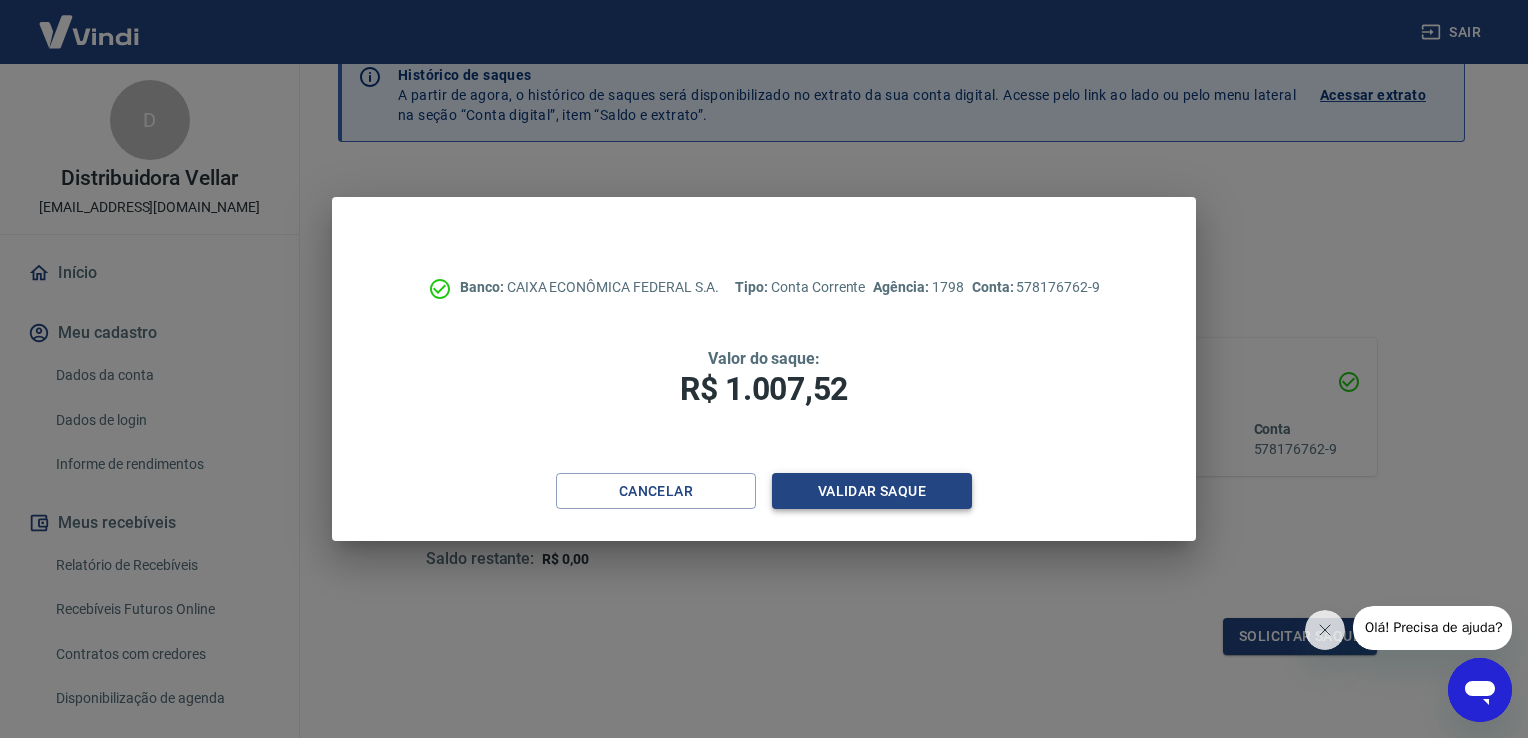 click on "Validar saque" at bounding box center (872, 491) 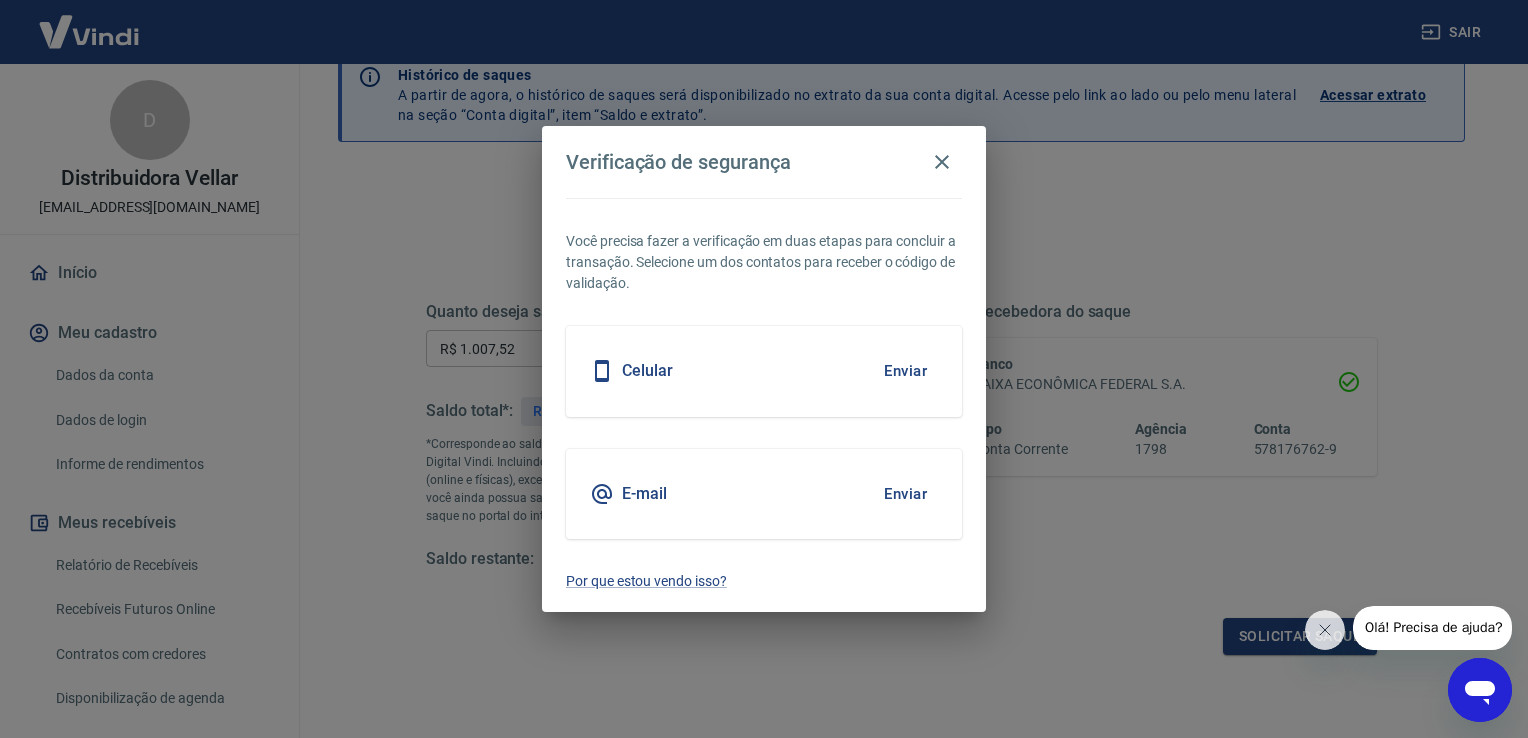 click on "Enviar" at bounding box center (905, 371) 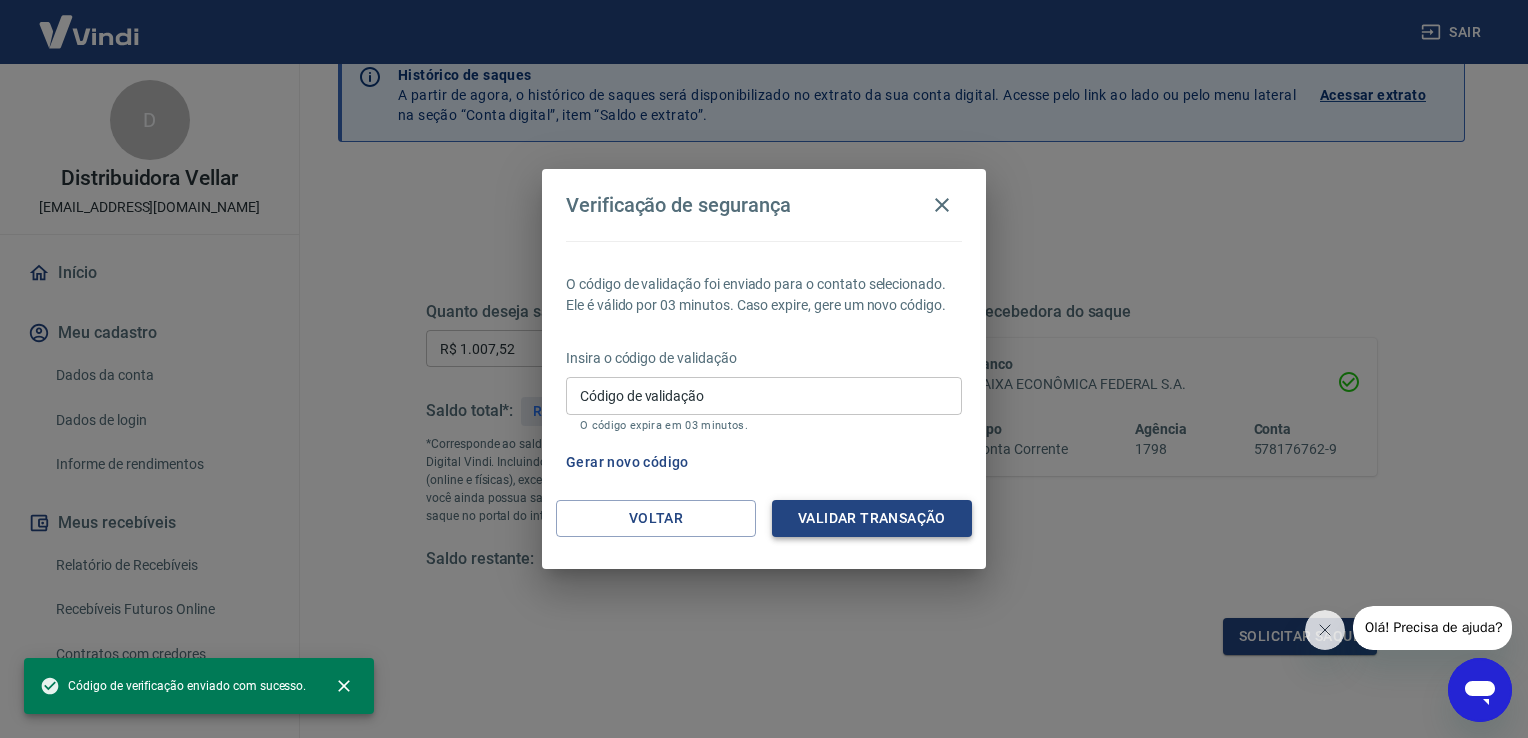 click on "Validar transação" at bounding box center (872, 518) 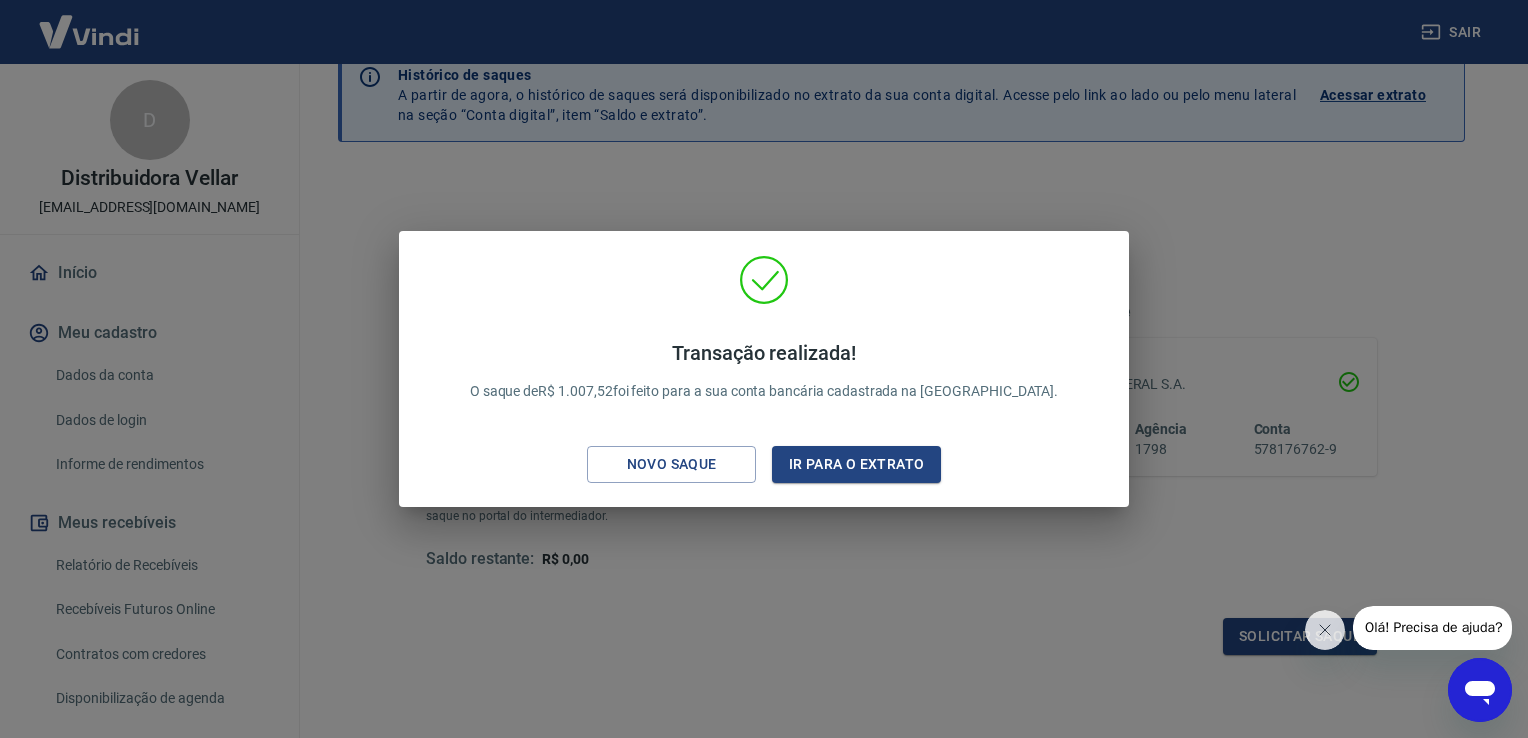 click 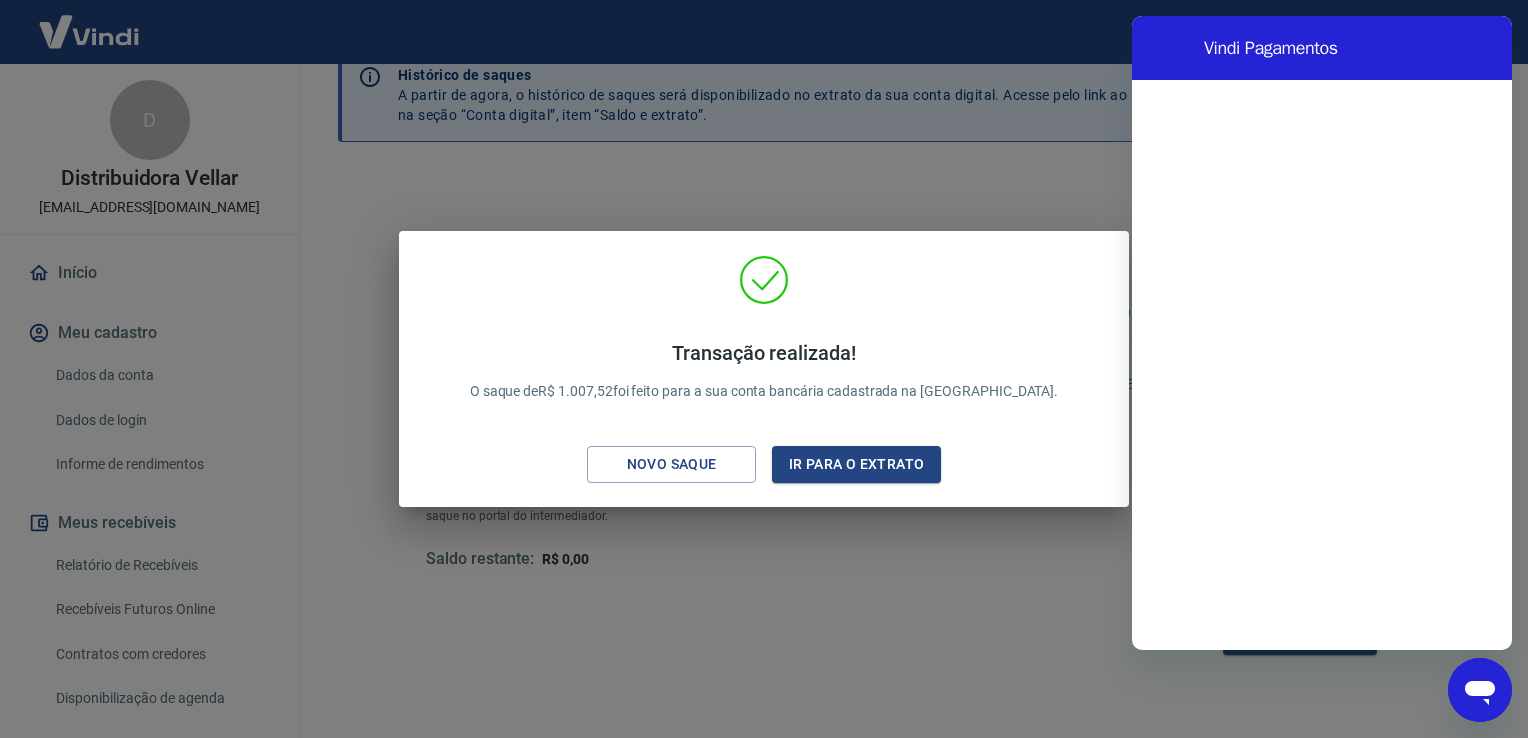 scroll, scrollTop: 0, scrollLeft: 0, axis: both 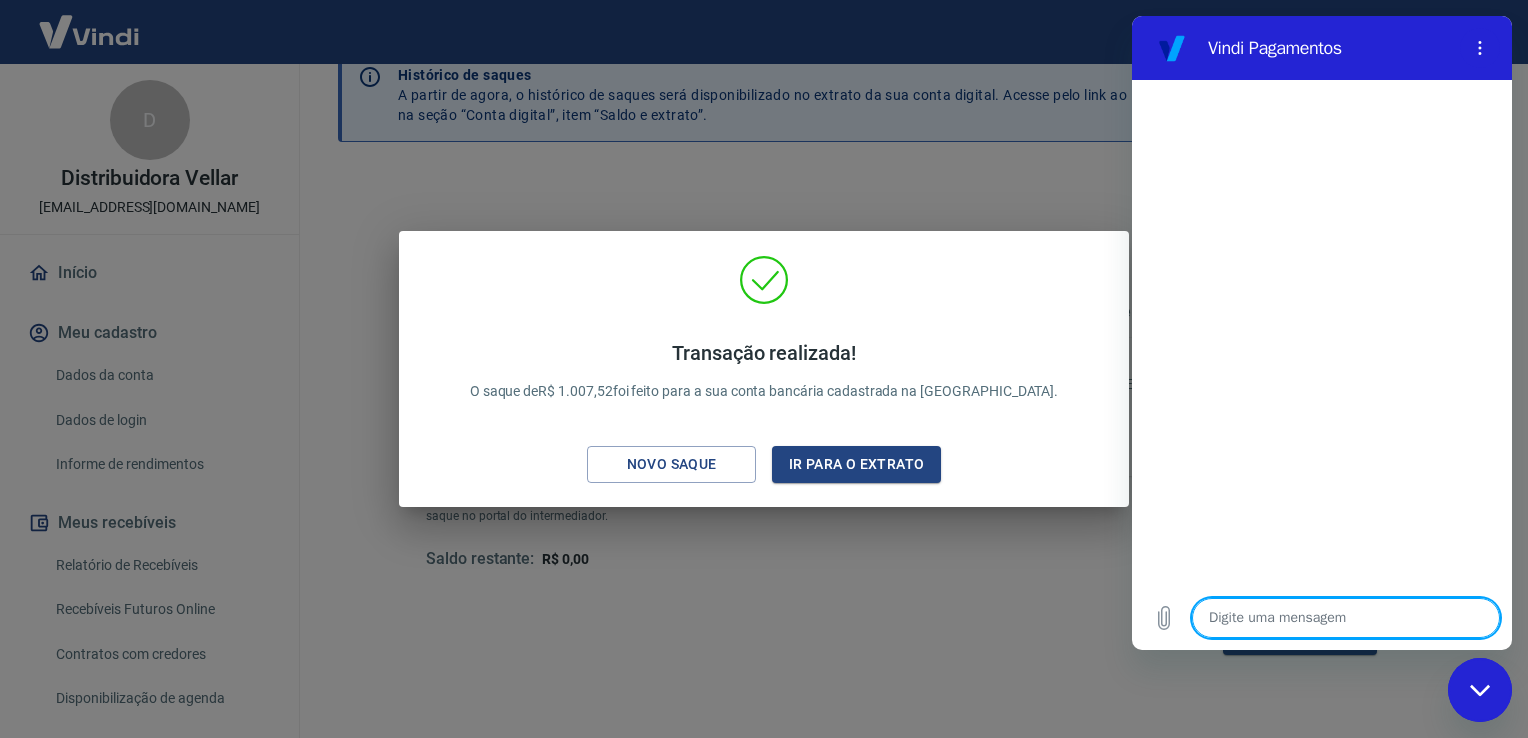 click at bounding box center (1346, 618) 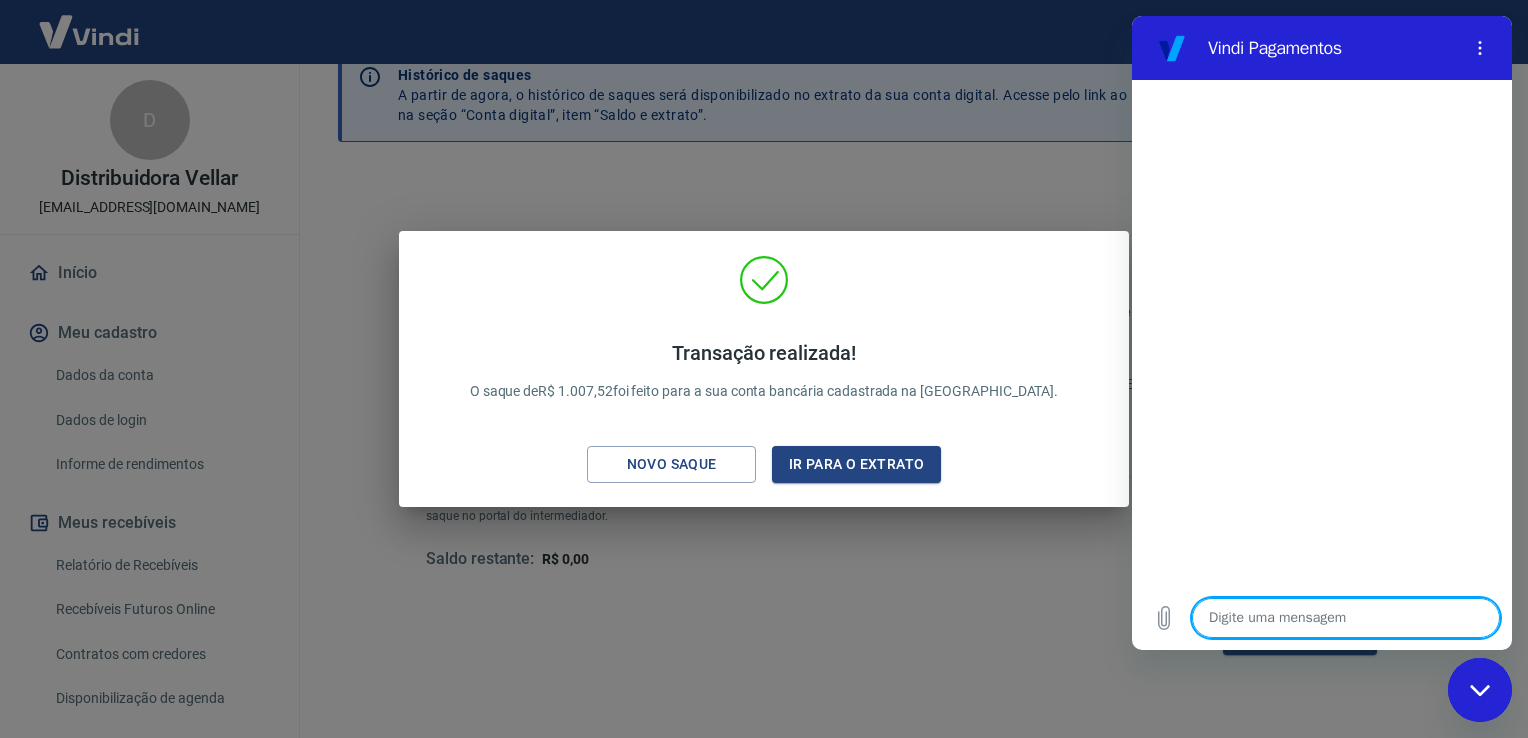 type on "O" 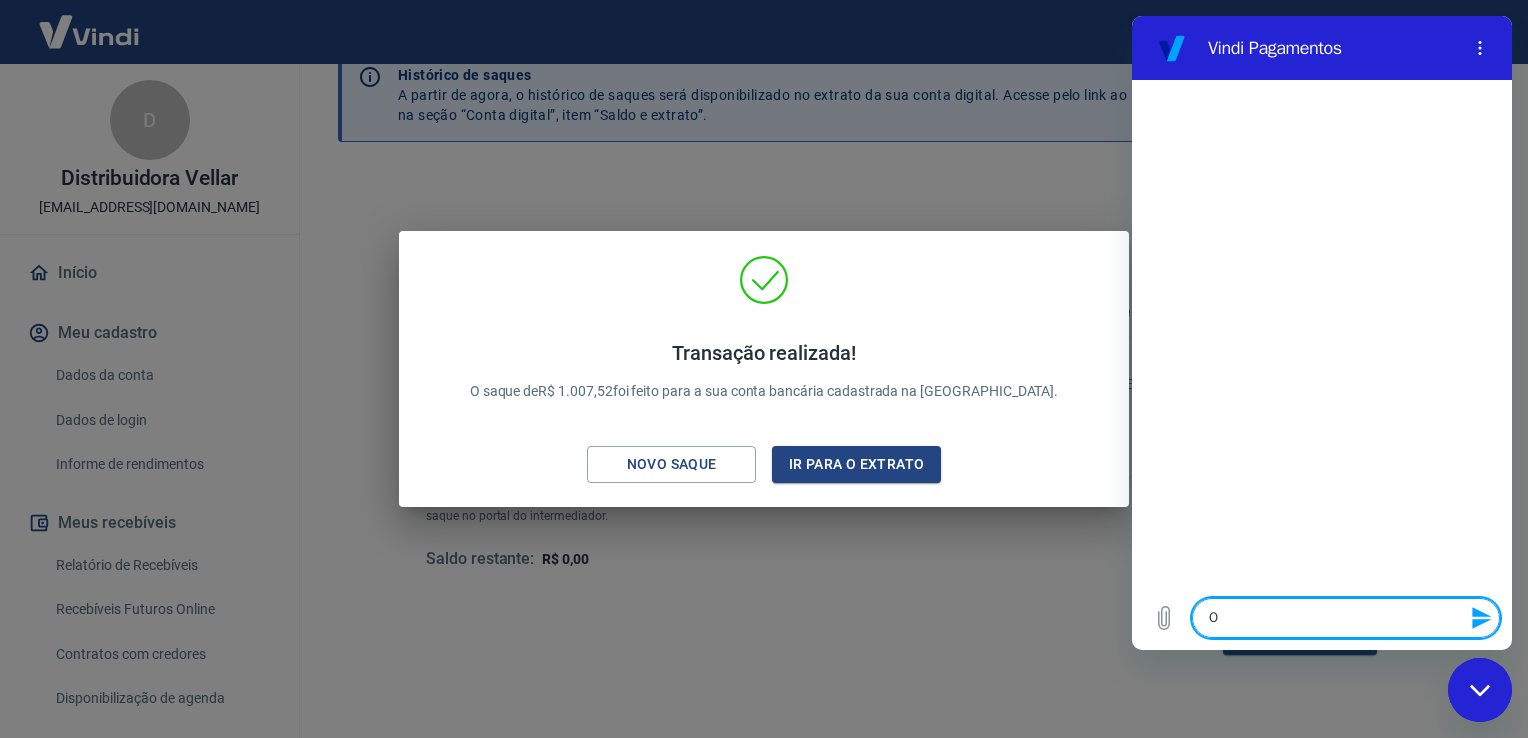 type on "Ol" 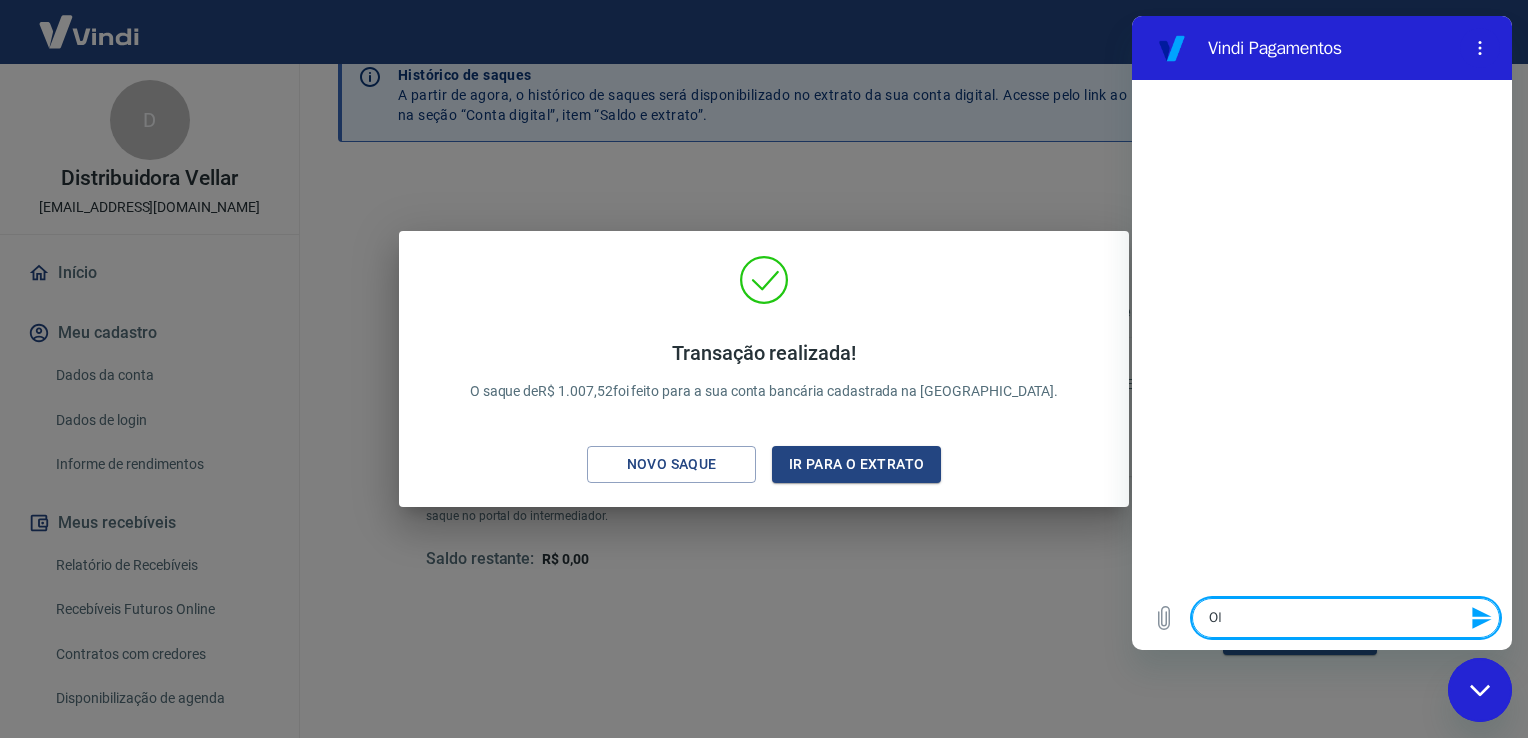 type on "Olá" 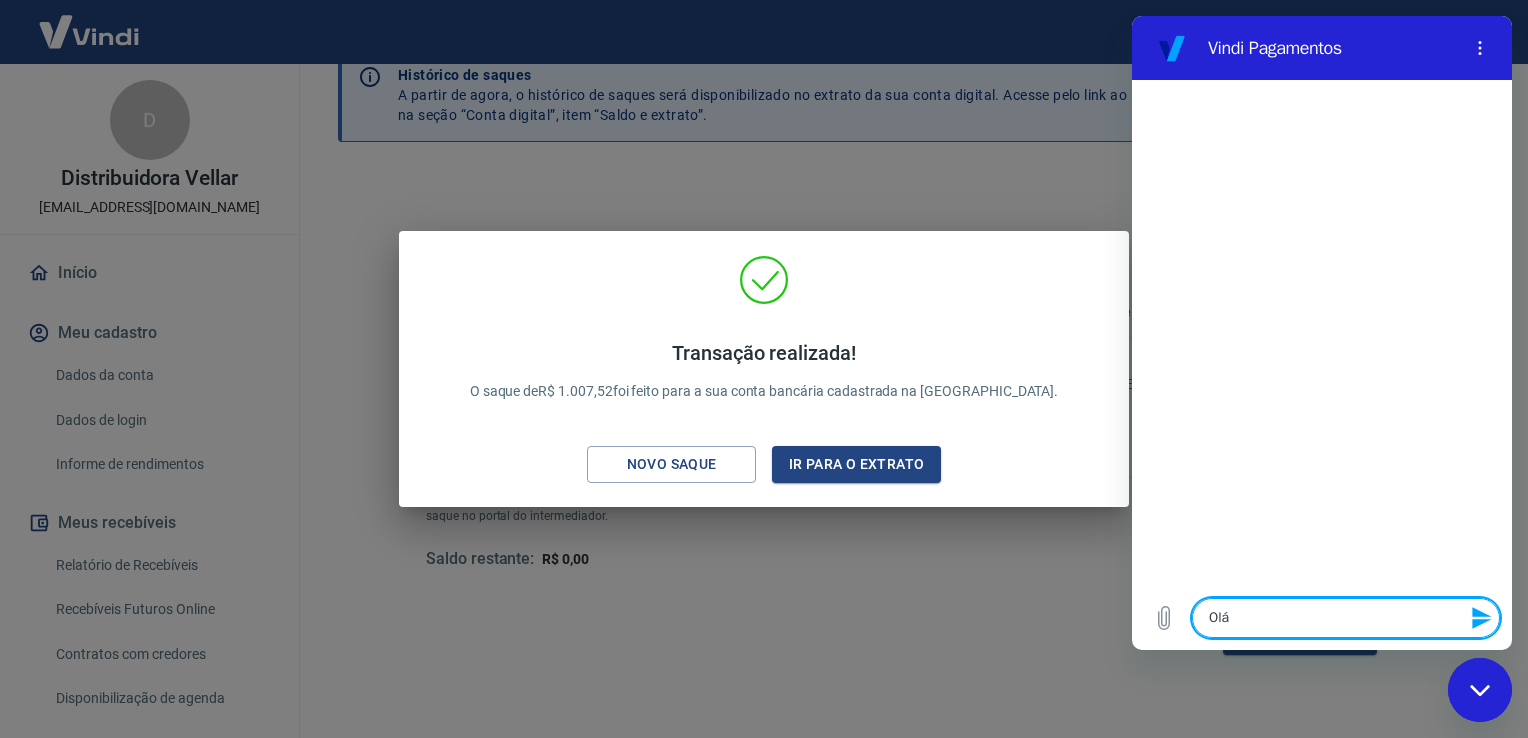 type on "Olá" 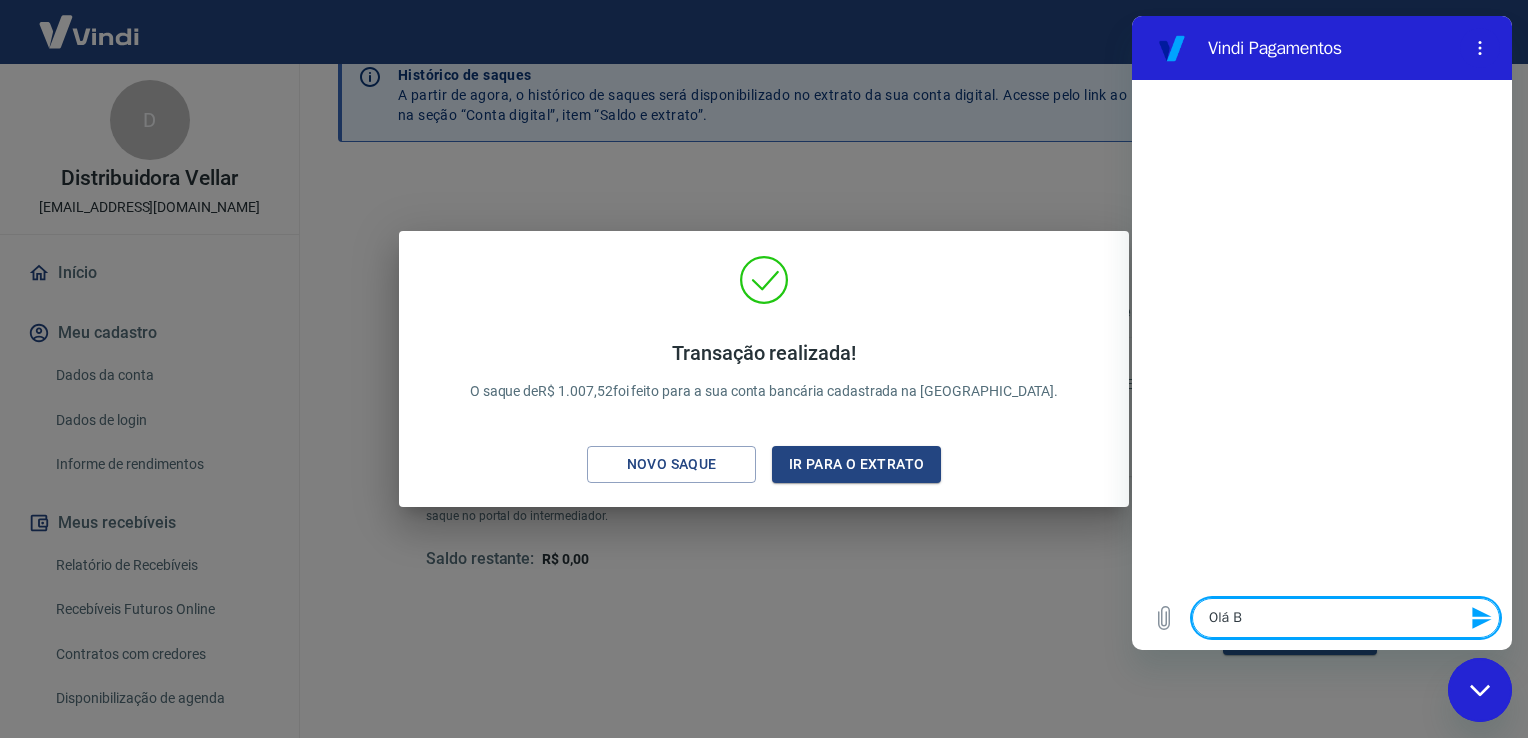 type on "Olá Bo" 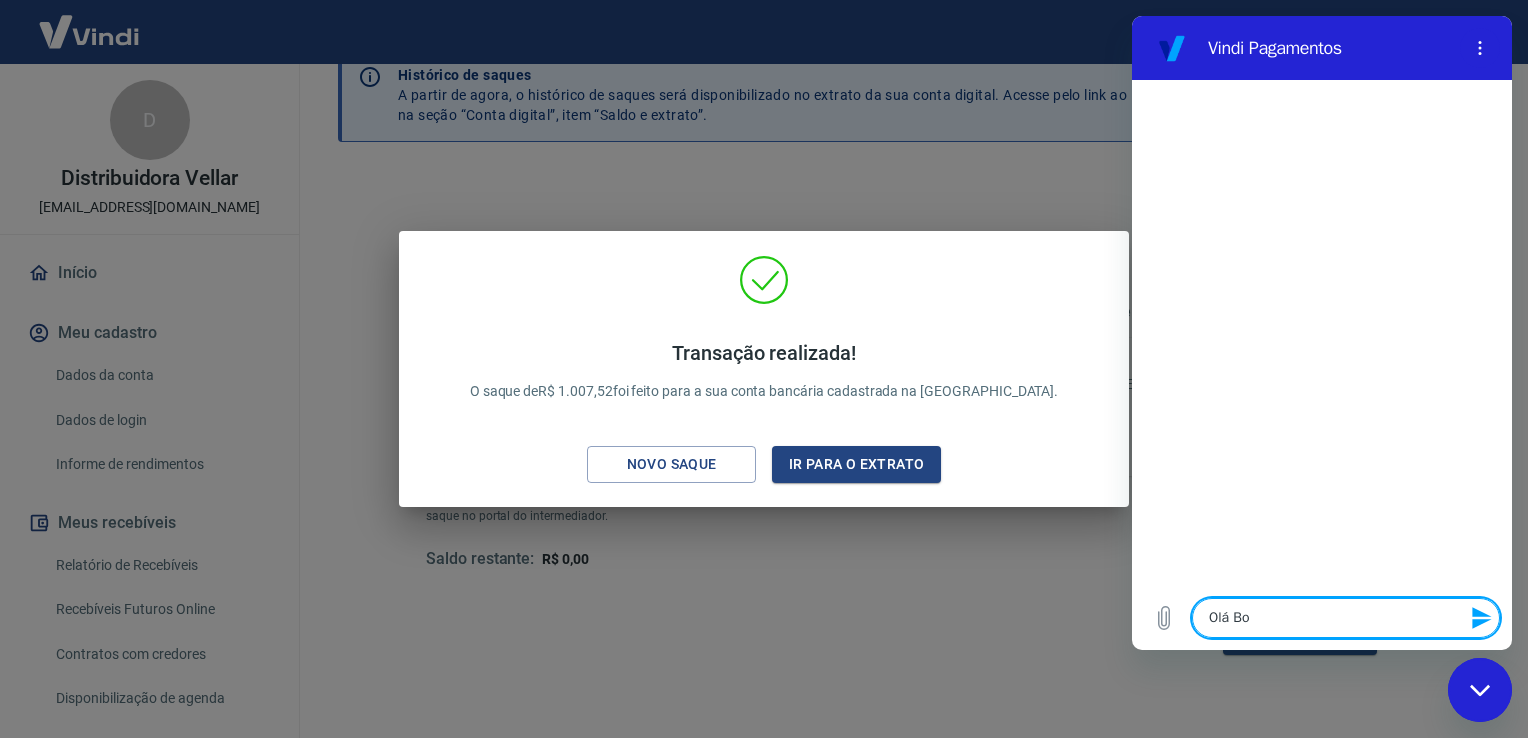type on "Olá Bom" 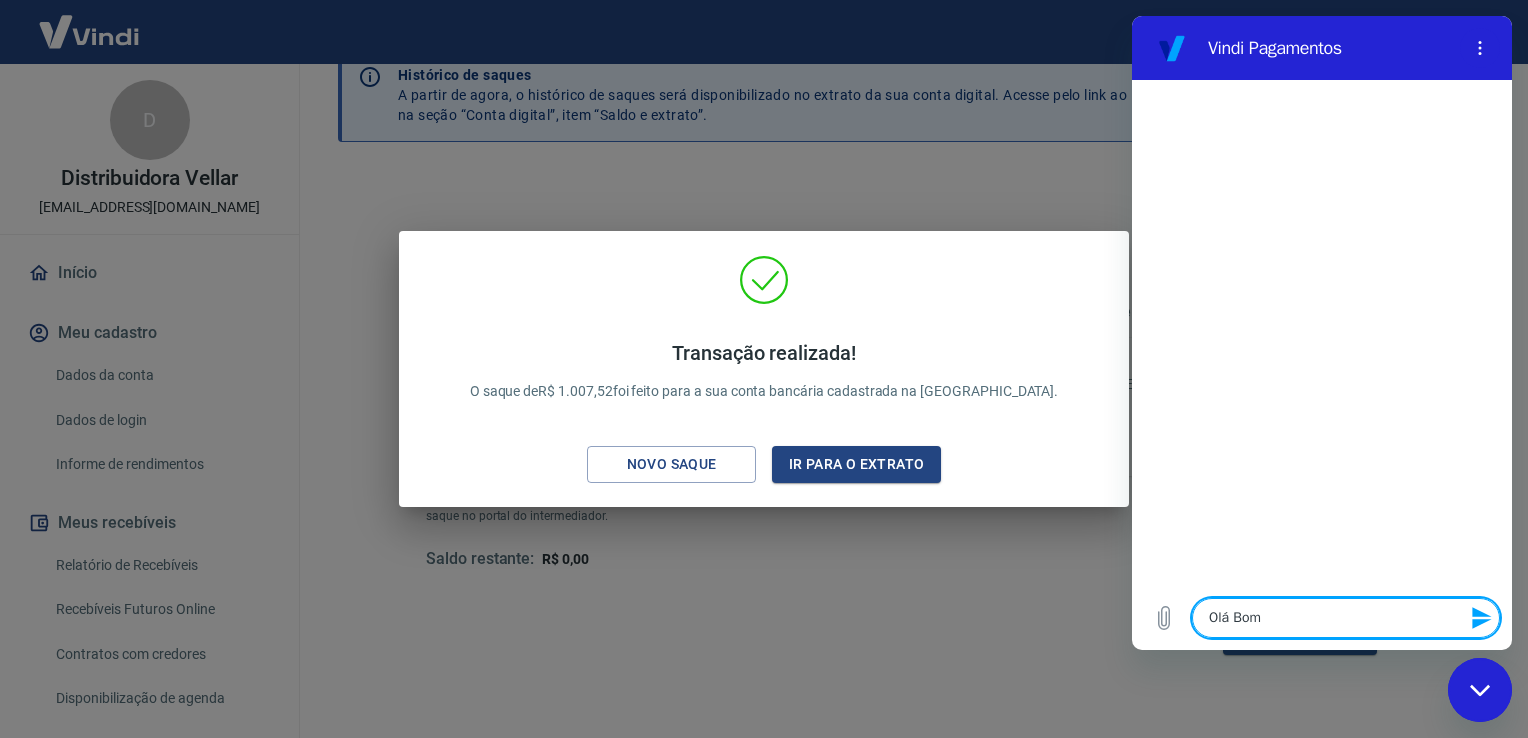 type on "Olá Bom" 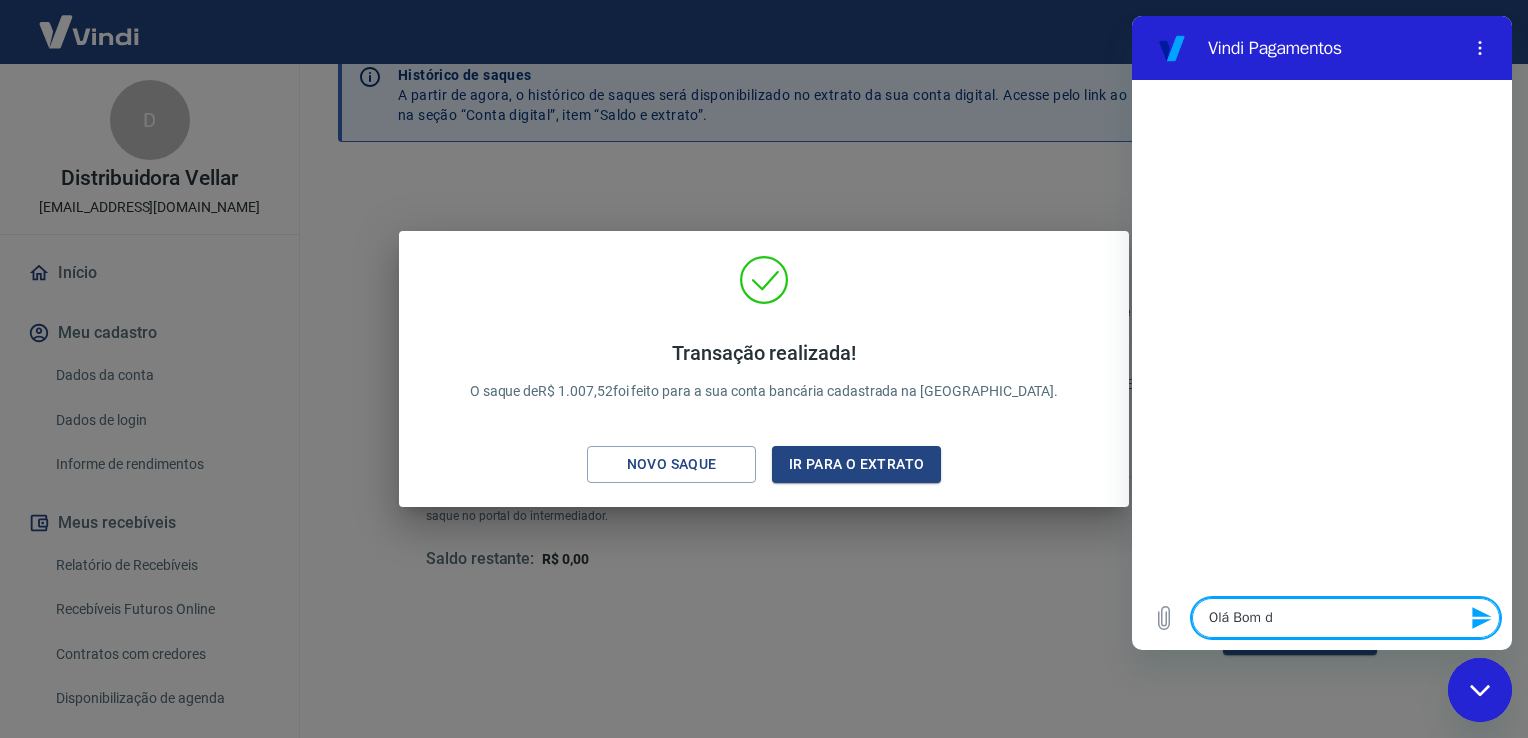type on "Olá Bom di" 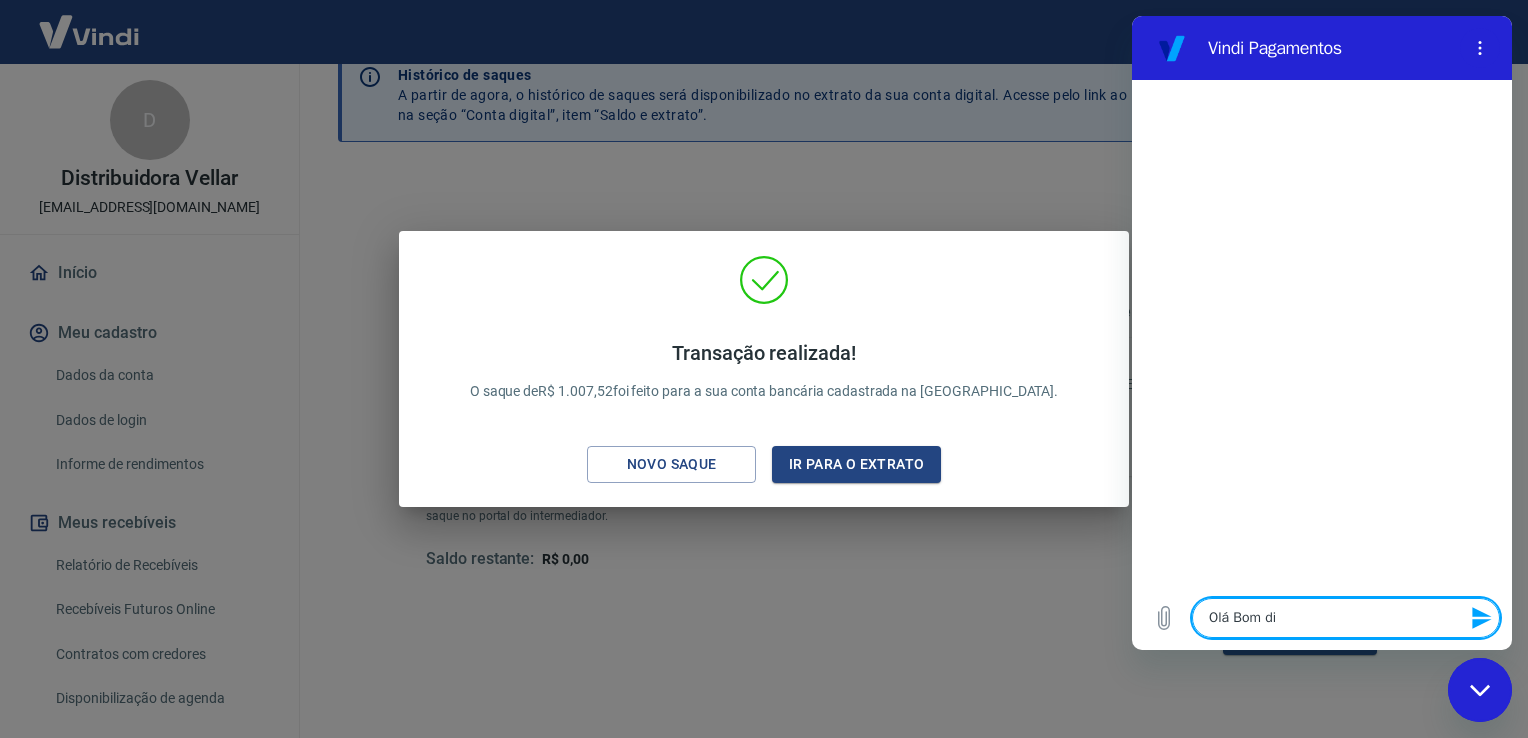 type on "Olá Bom dia" 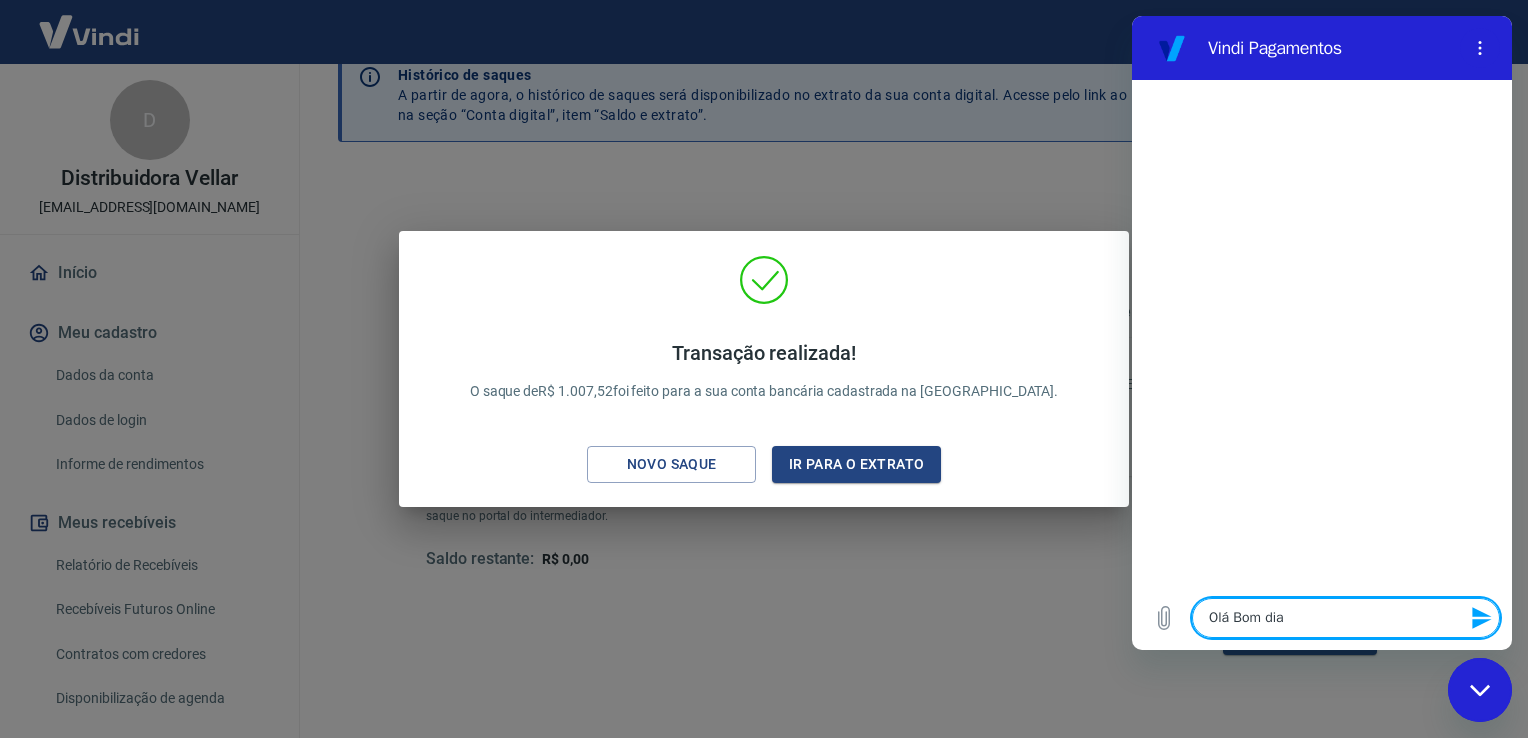 type 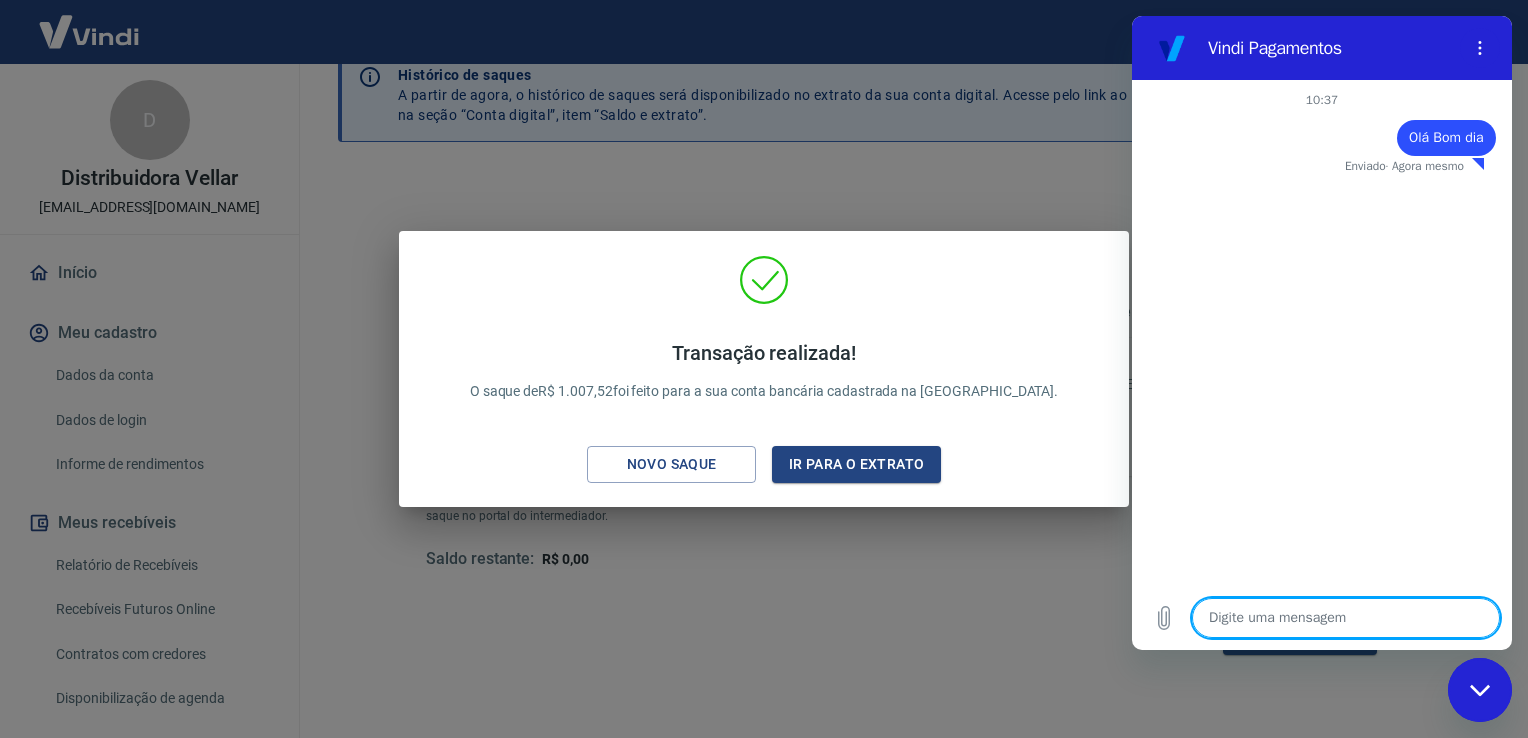 click on "Transação realizada! O saque de  R$ 1.007,52  foi feito para a sua conta bancária cadastrada na Vindi. Novo saque Ir para o extrato" at bounding box center [764, 369] 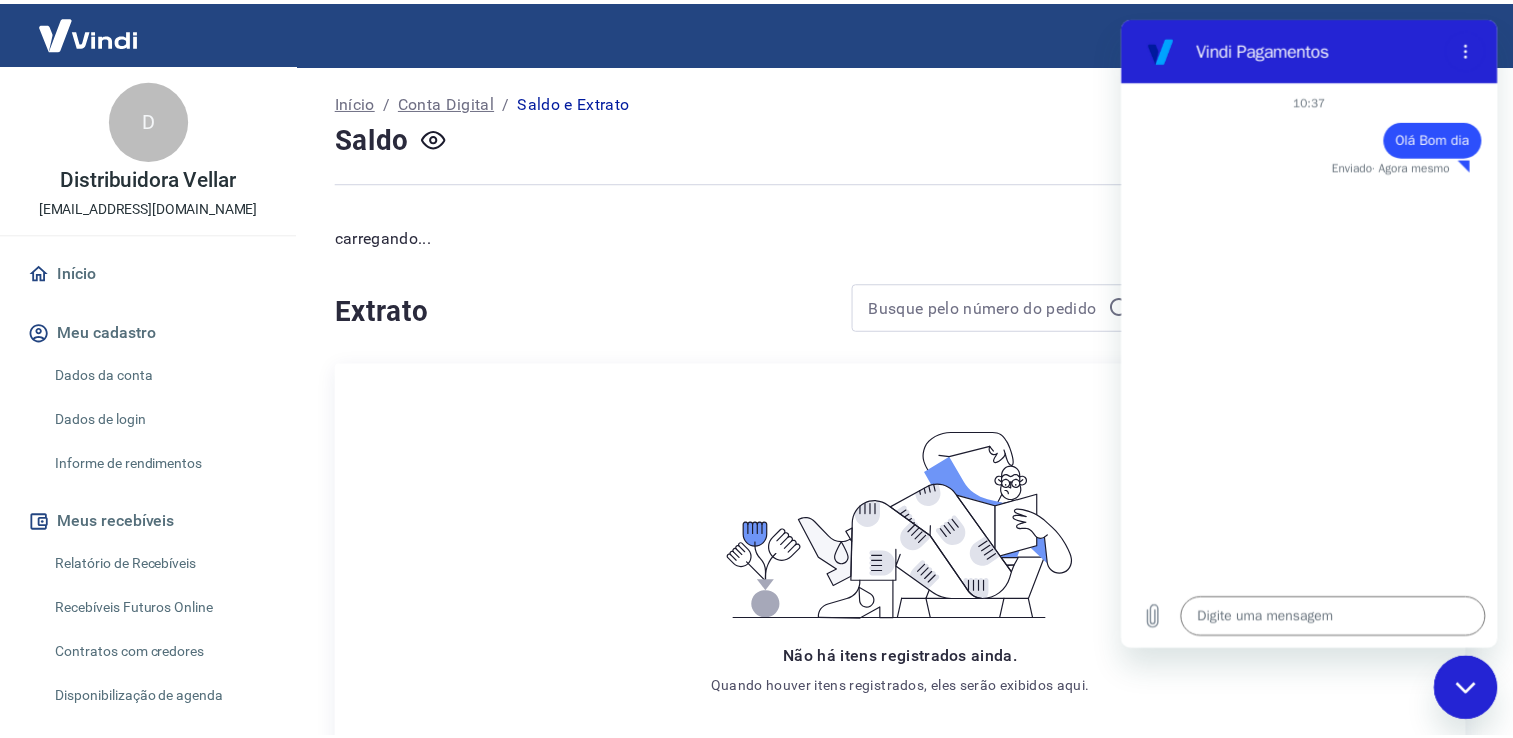 scroll, scrollTop: 0, scrollLeft: 0, axis: both 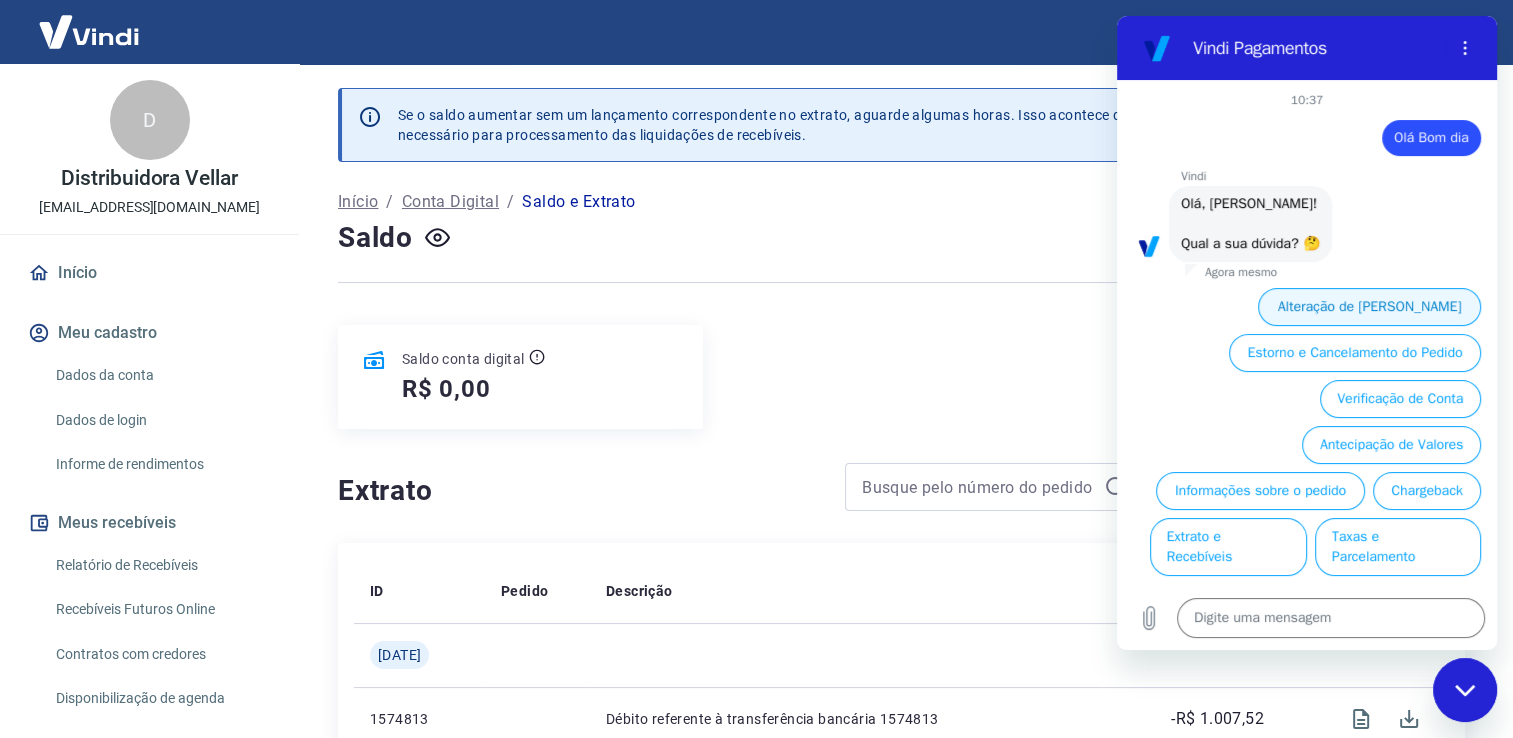 click on "Alteração de Dados Cadastrais" at bounding box center (1369, 307) 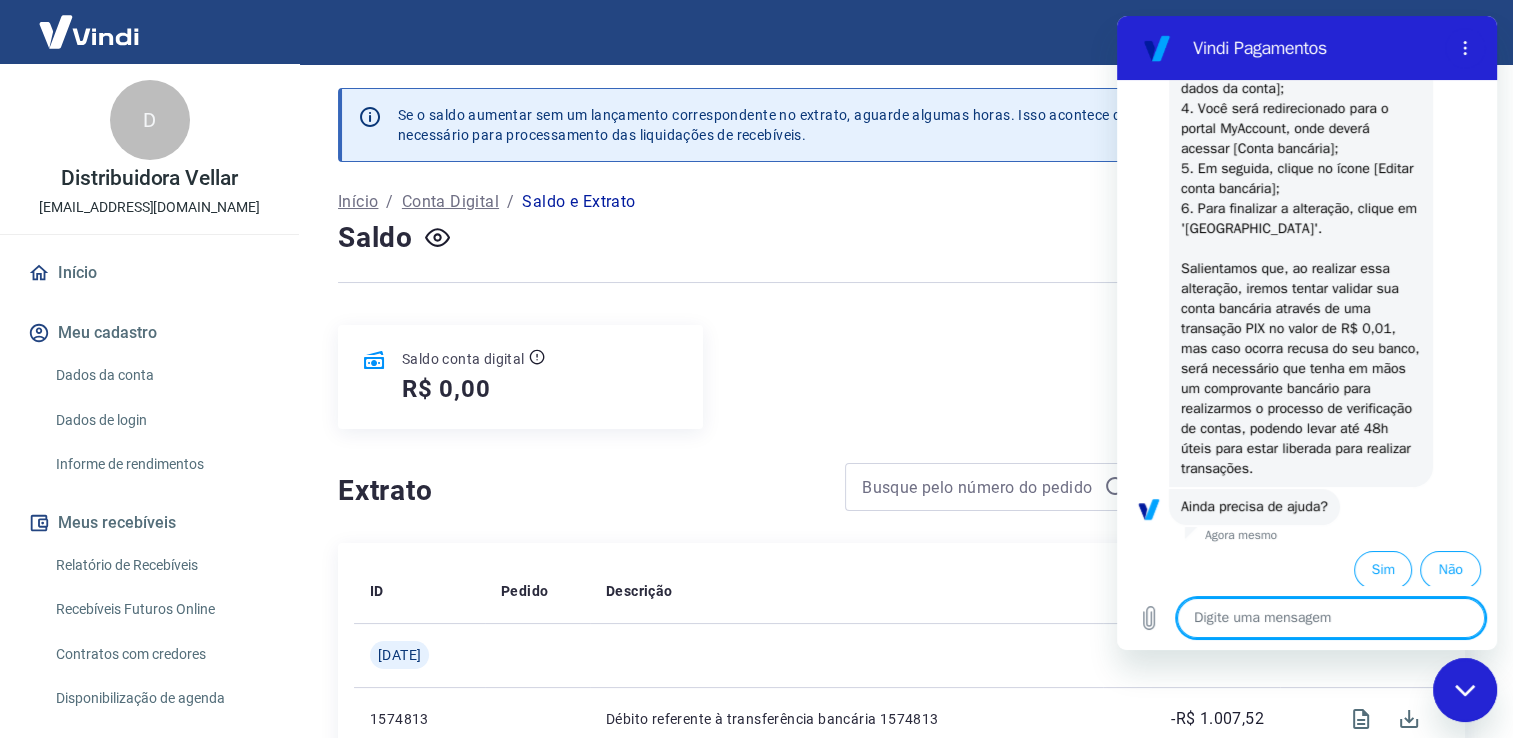 scroll, scrollTop: 436, scrollLeft: 0, axis: vertical 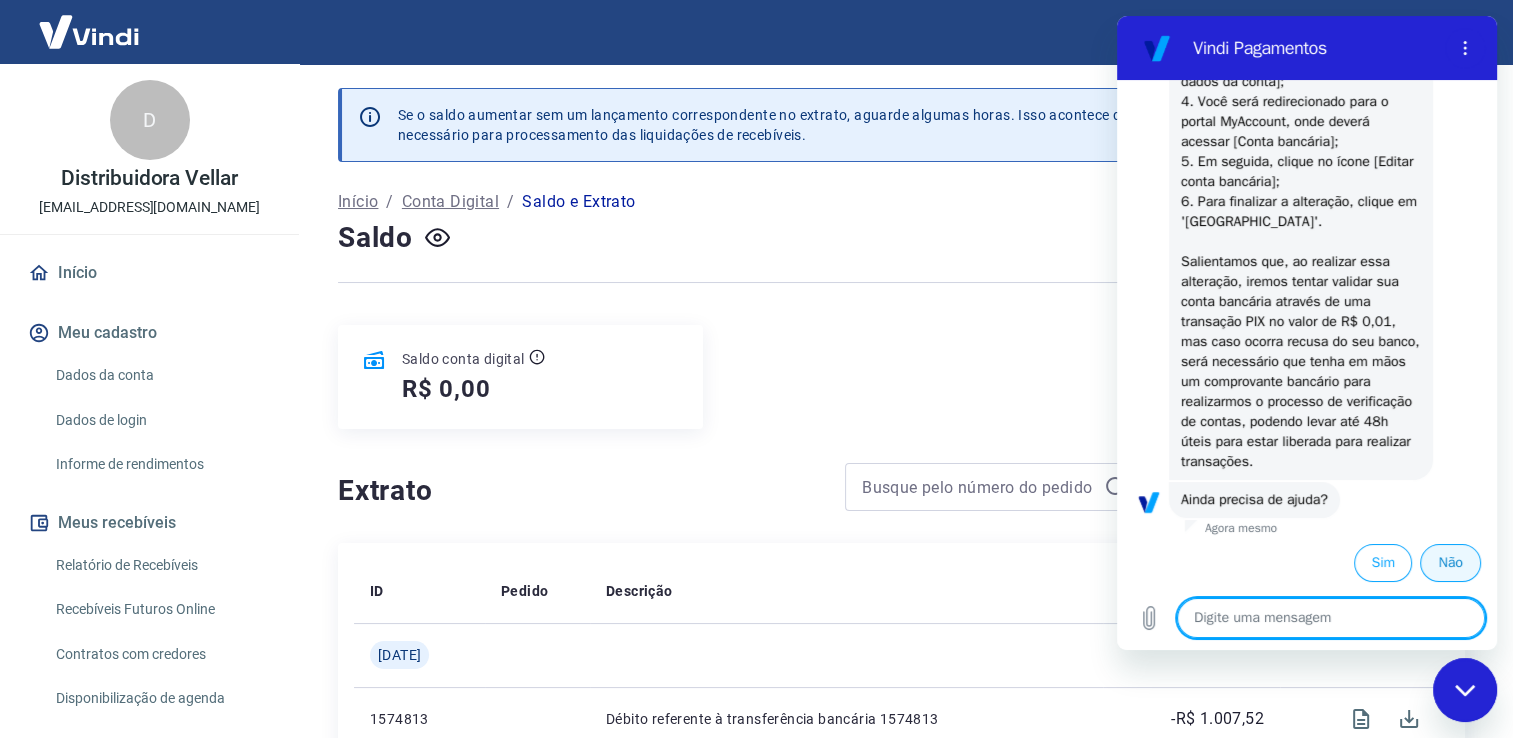 click on "Não" at bounding box center (1450, 563) 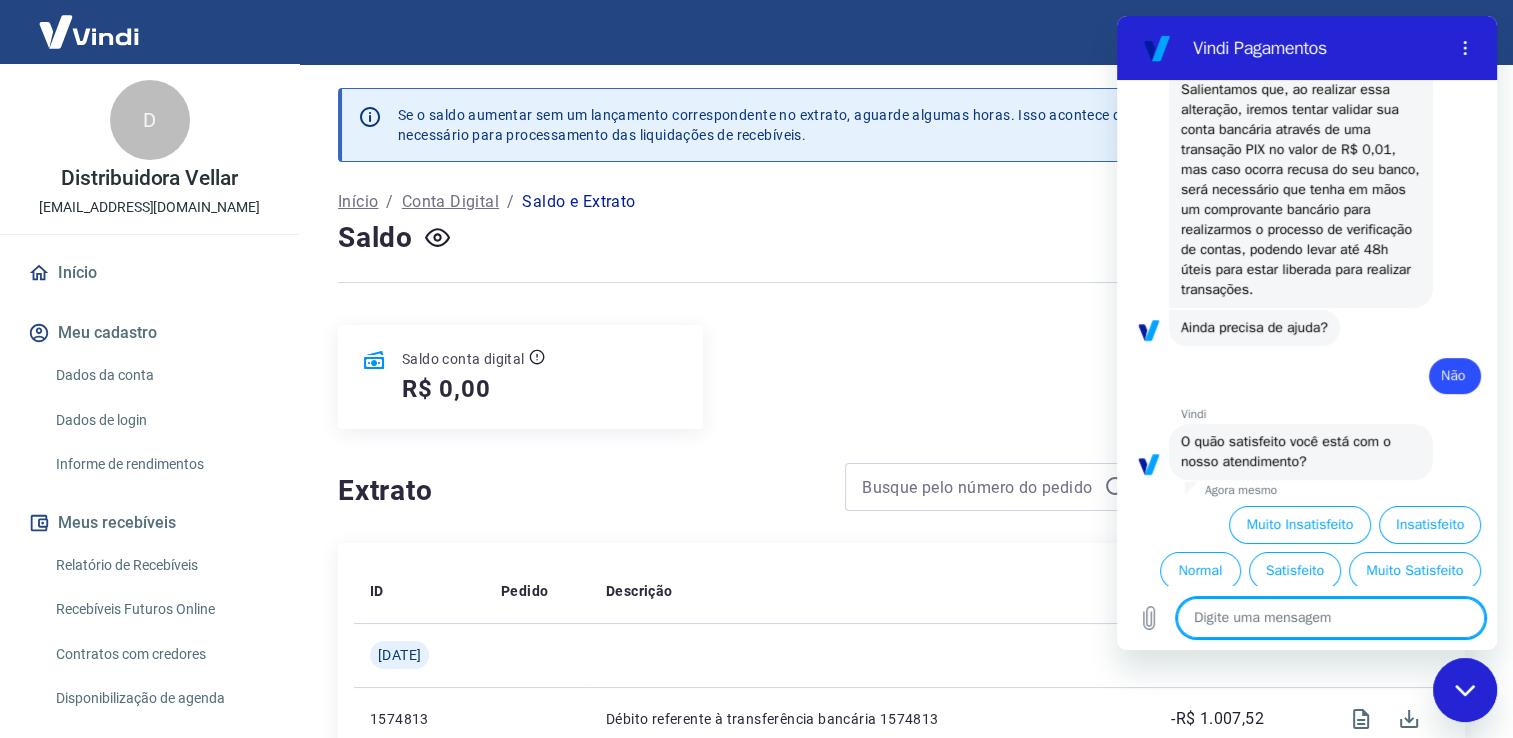 scroll, scrollTop: 616, scrollLeft: 0, axis: vertical 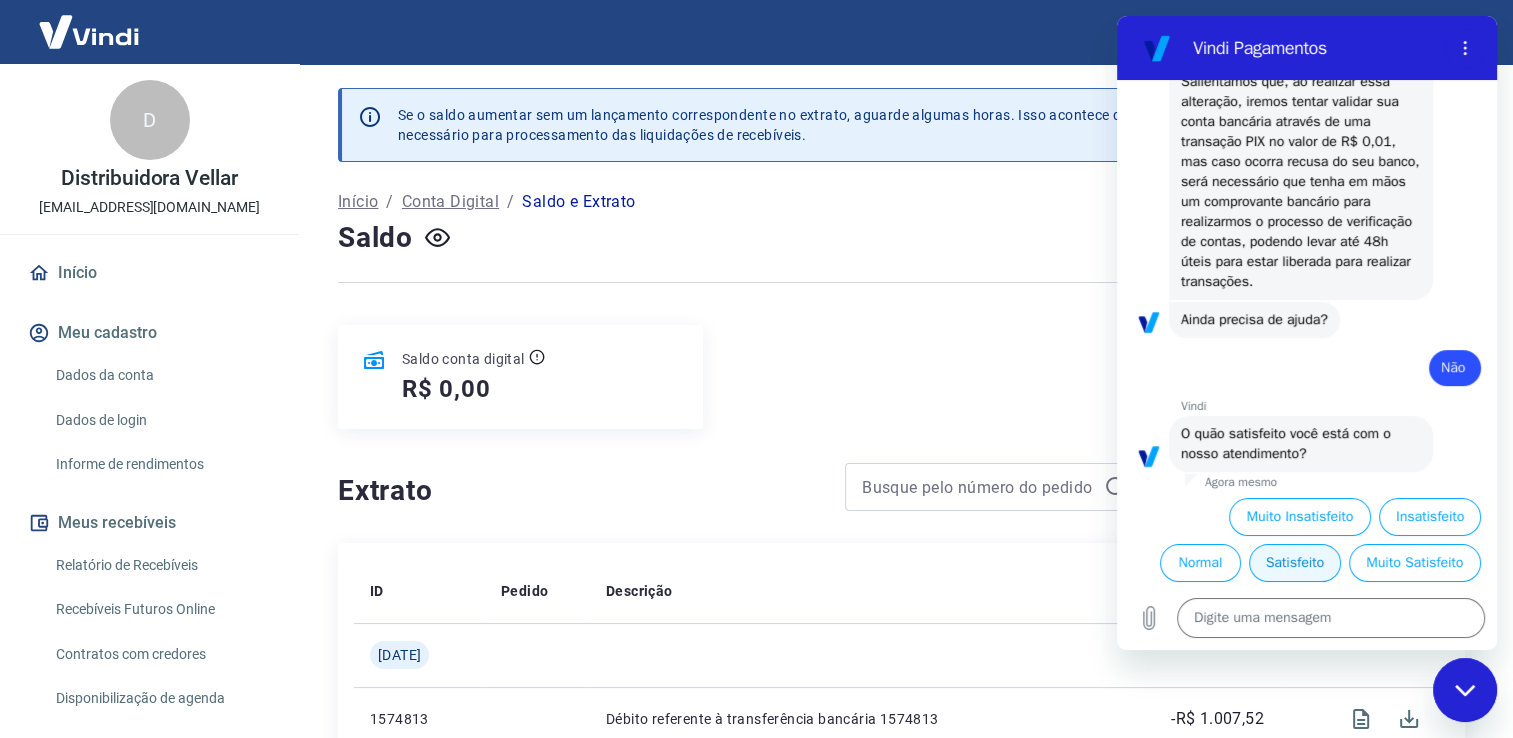 click on "Satisfeito" at bounding box center (1295, 563) 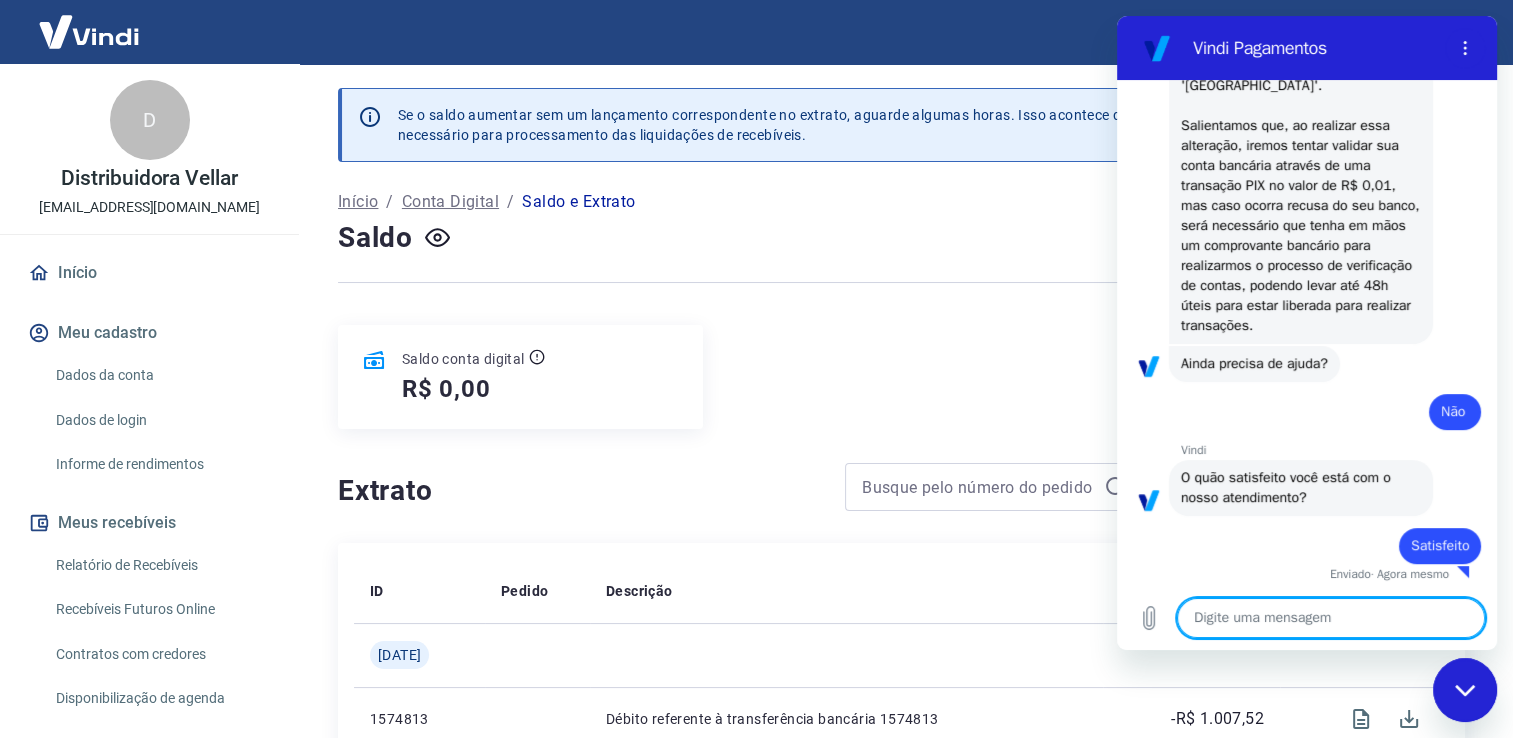 type on "x" 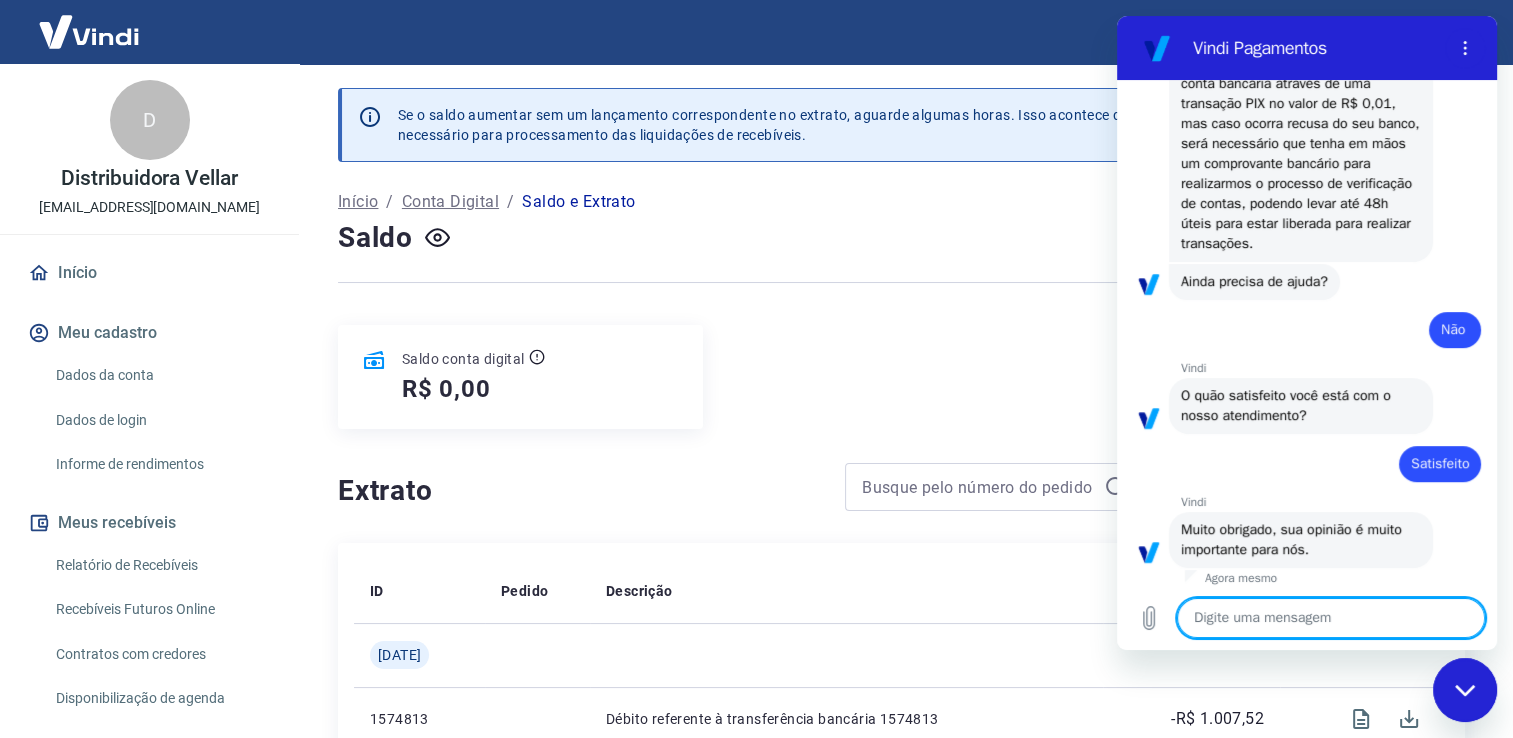 scroll, scrollTop: 658, scrollLeft: 0, axis: vertical 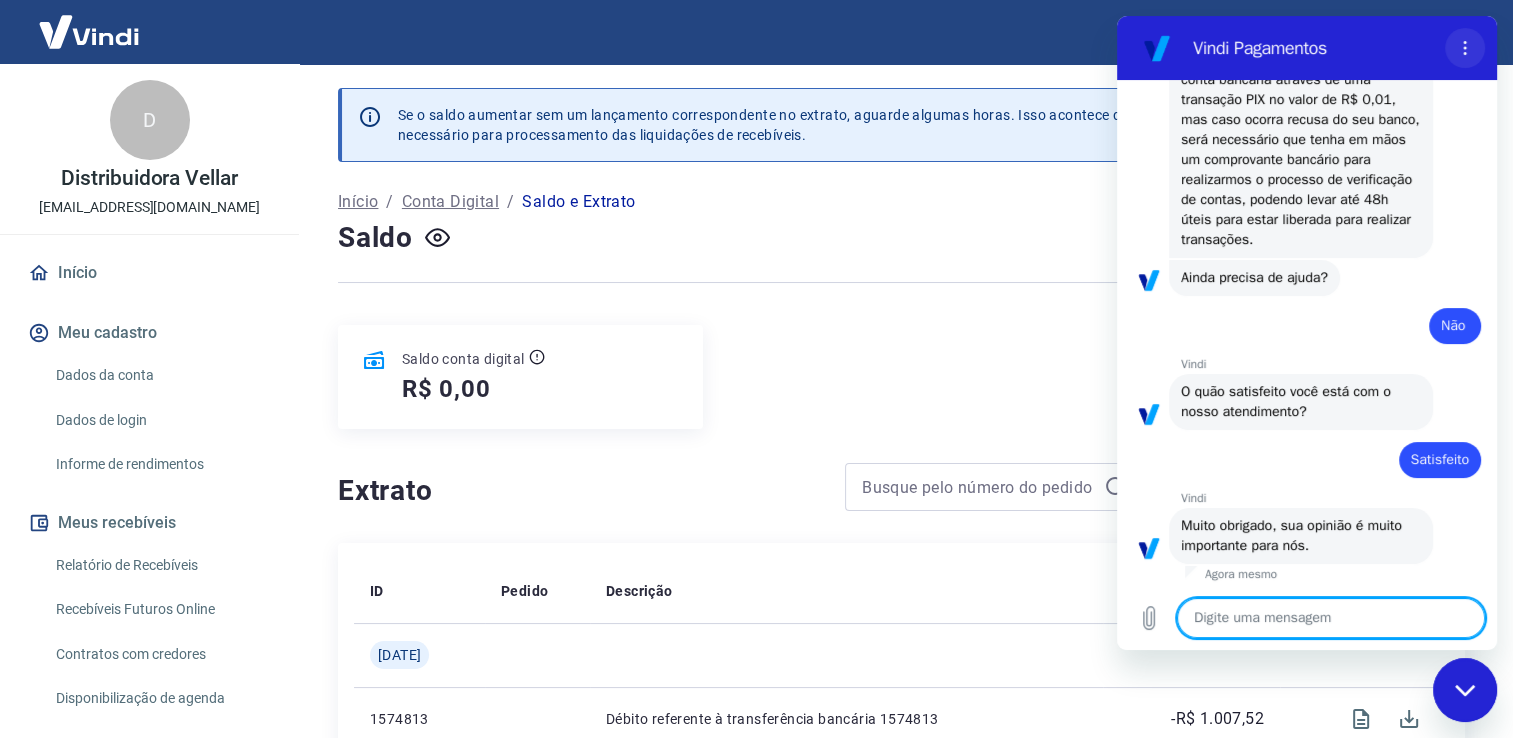click 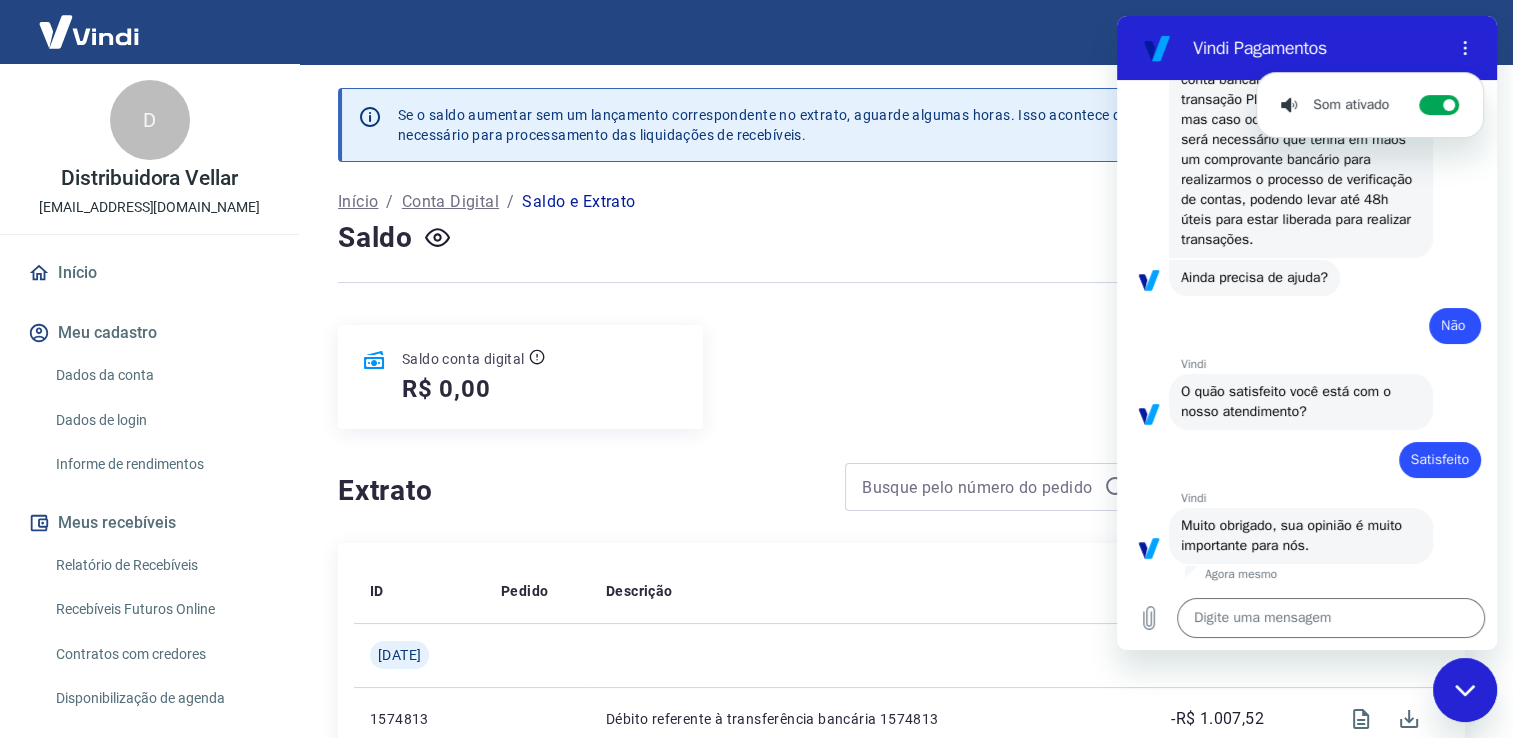 scroll, scrollTop: 0, scrollLeft: 0, axis: both 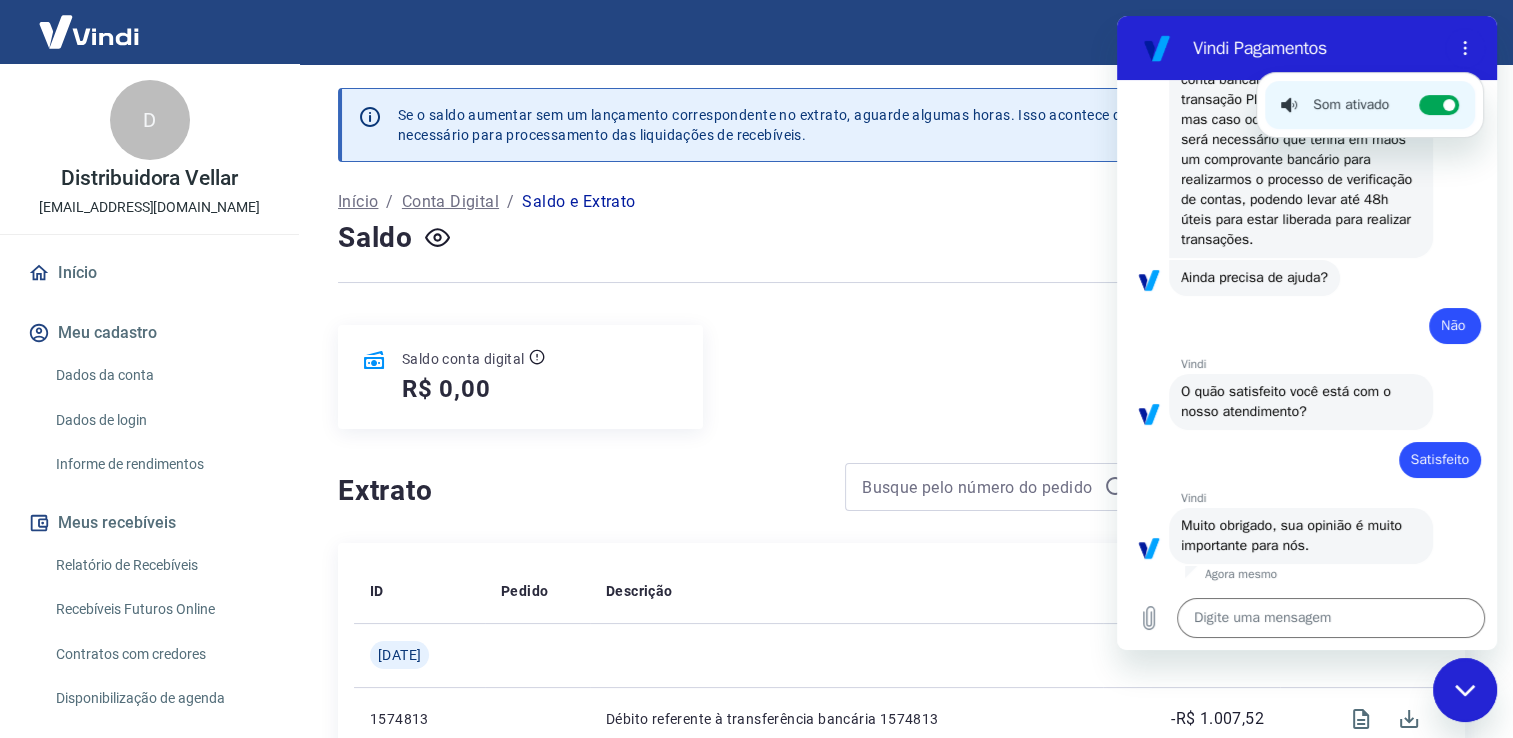 click on "10:37 Web User 68711390fcebb77a84620361 diz:  Olá Bom dia Vindi Vindi diz:  Olá, CAIO RODRIGO RIBEIRO!
Qual a sua dúvida? 🤔 Web User 68711390fcebb77a84620361 diz:  Alteração de Dados Cadastrais Vindi Vindi diz:  O processo para alterar os dados bancários de seu cadastro é super simples, basta seguir o passo a passo abaixo:
1. Dentro de seu painel Vindi, clique em [Minha Conta];
3. Em seguida, clique em [Editar dados da conta];
4. Você será redirecionado para o portal MyAccount, onde deverá acessar [Conta bancária];
5. Em seguida, clique no ícone [Editar conta bancária];
6. Para finalizar a alteração, clique em 'Salvar'.
Vindi diz:  Ainda precisa de ajuda? Web User 68711390fcebb77a84620361 diz:  Não Vindi Vindi diz:  O quão satisfeito você está com o nosso atendimento? Web User 68711390fcebb77a84620361 diz:  Satisfeito Vindi Vindi diz:  Muito obrigado, sua opinião é muito importante para nós. Agora mesmo" at bounding box center (1307, 333) 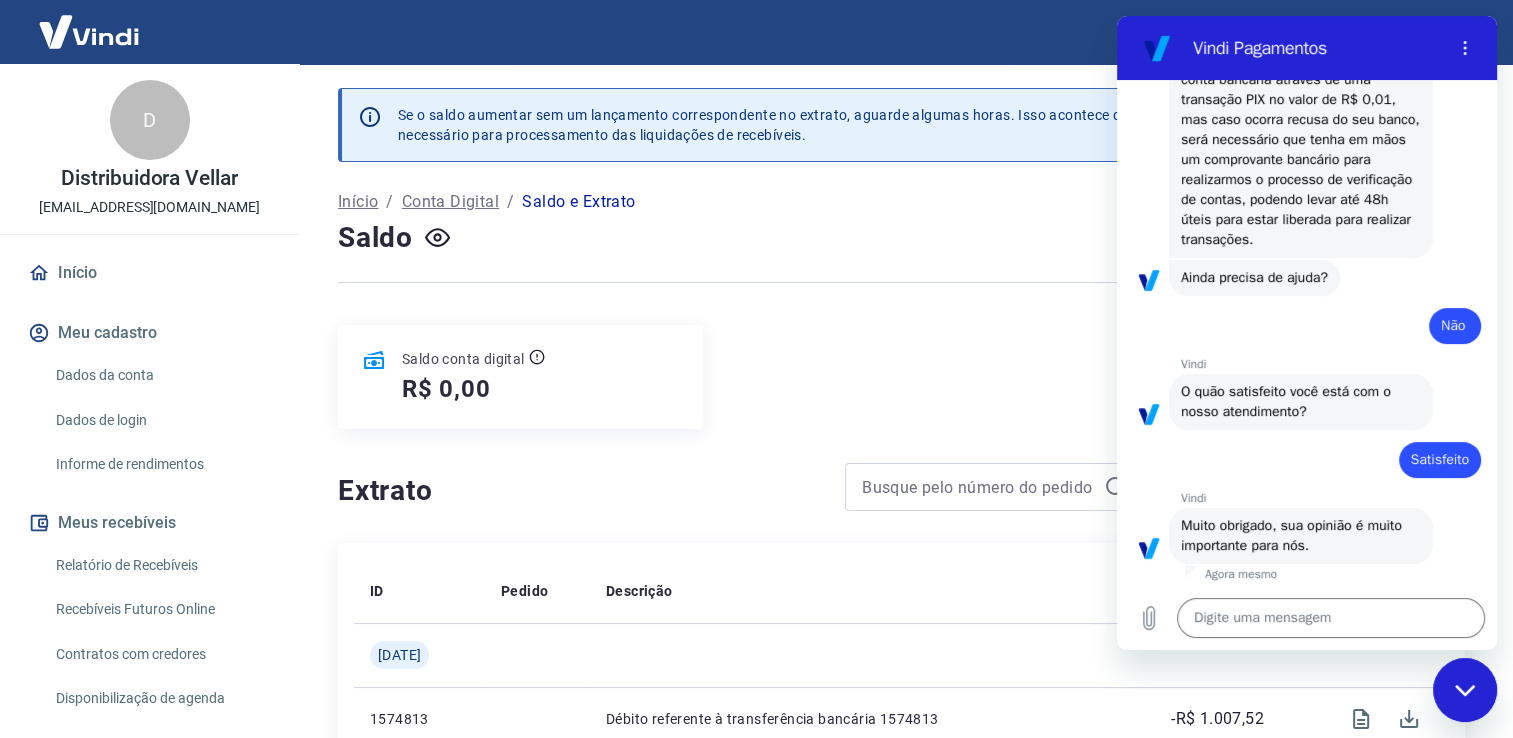 click on "Vindi Pagamentos" at bounding box center (1315, 48) 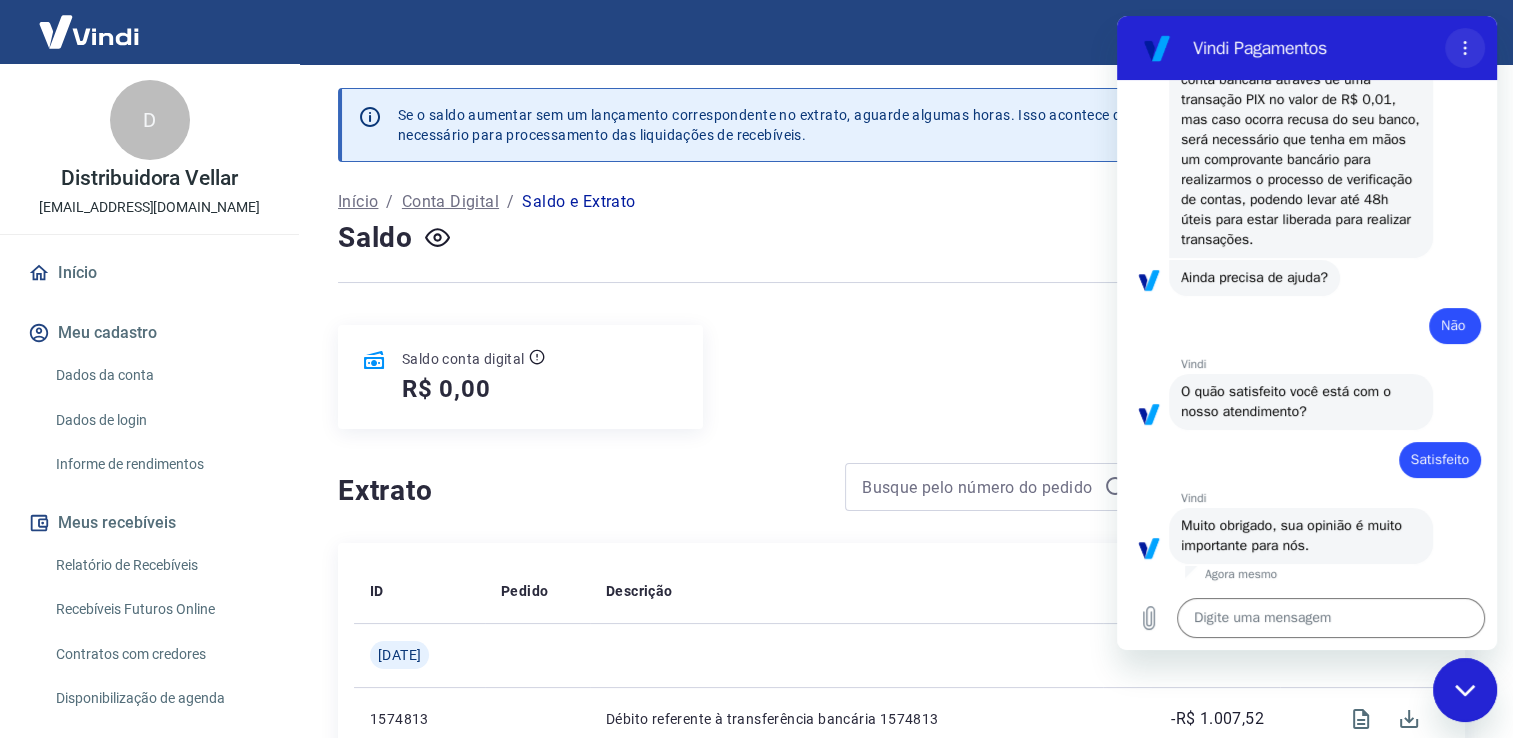 click 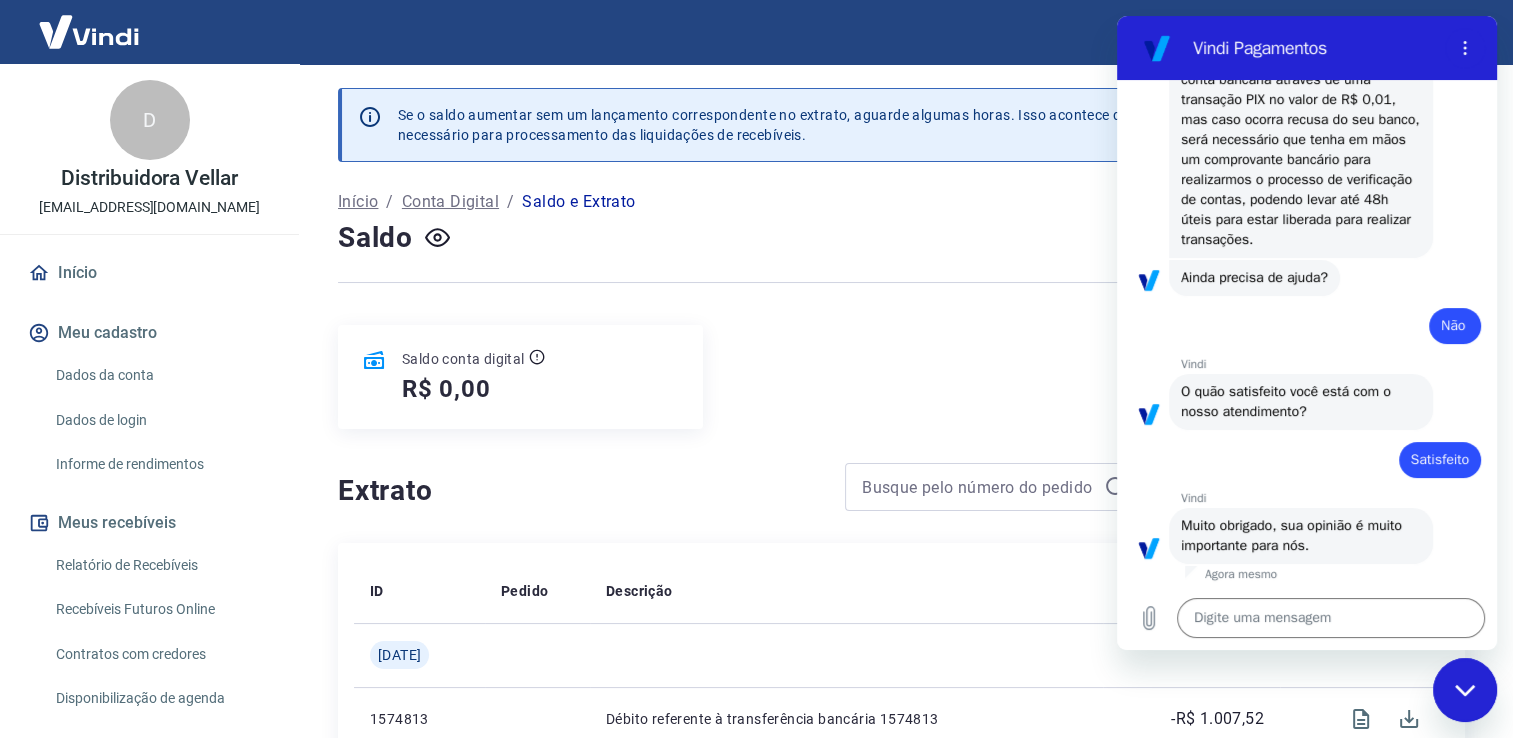 click 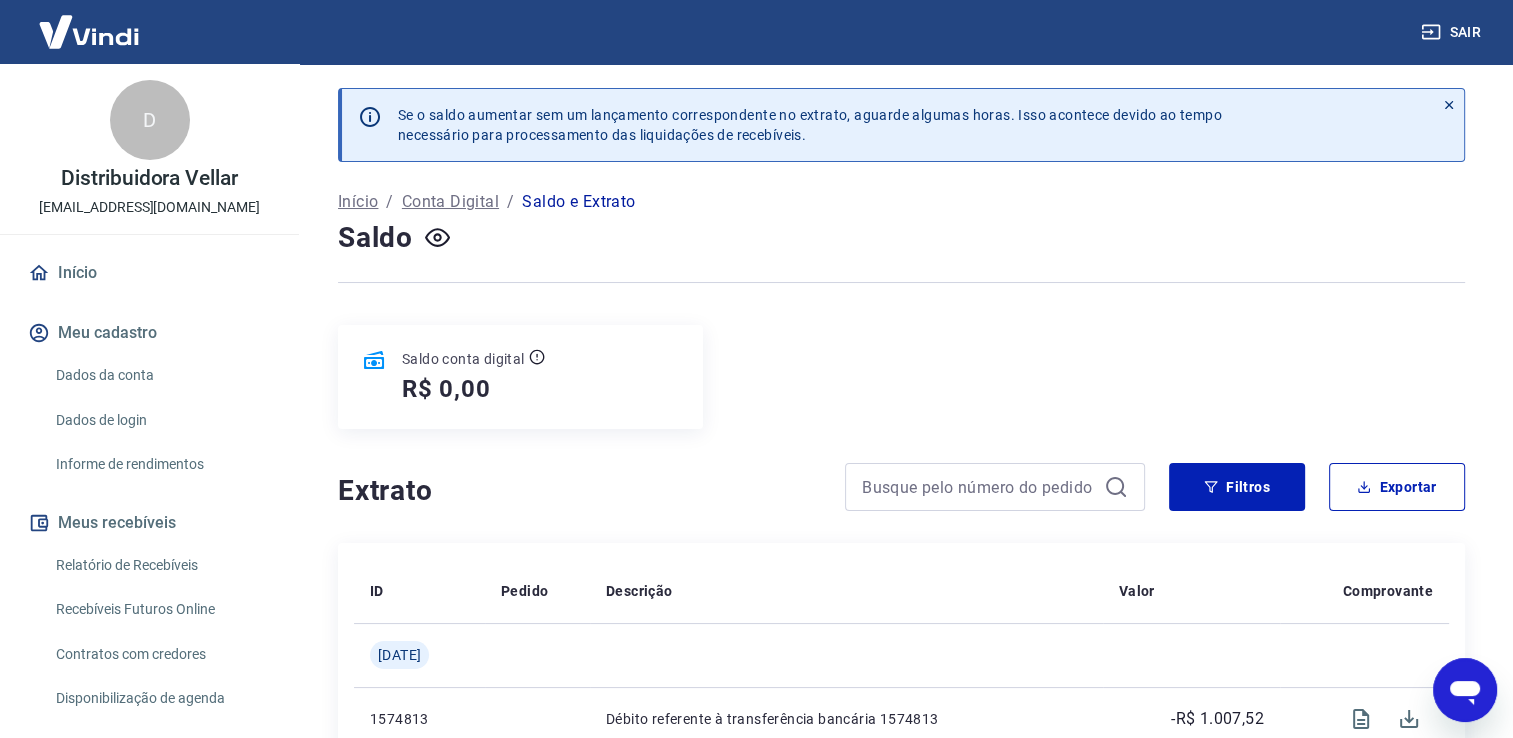 click 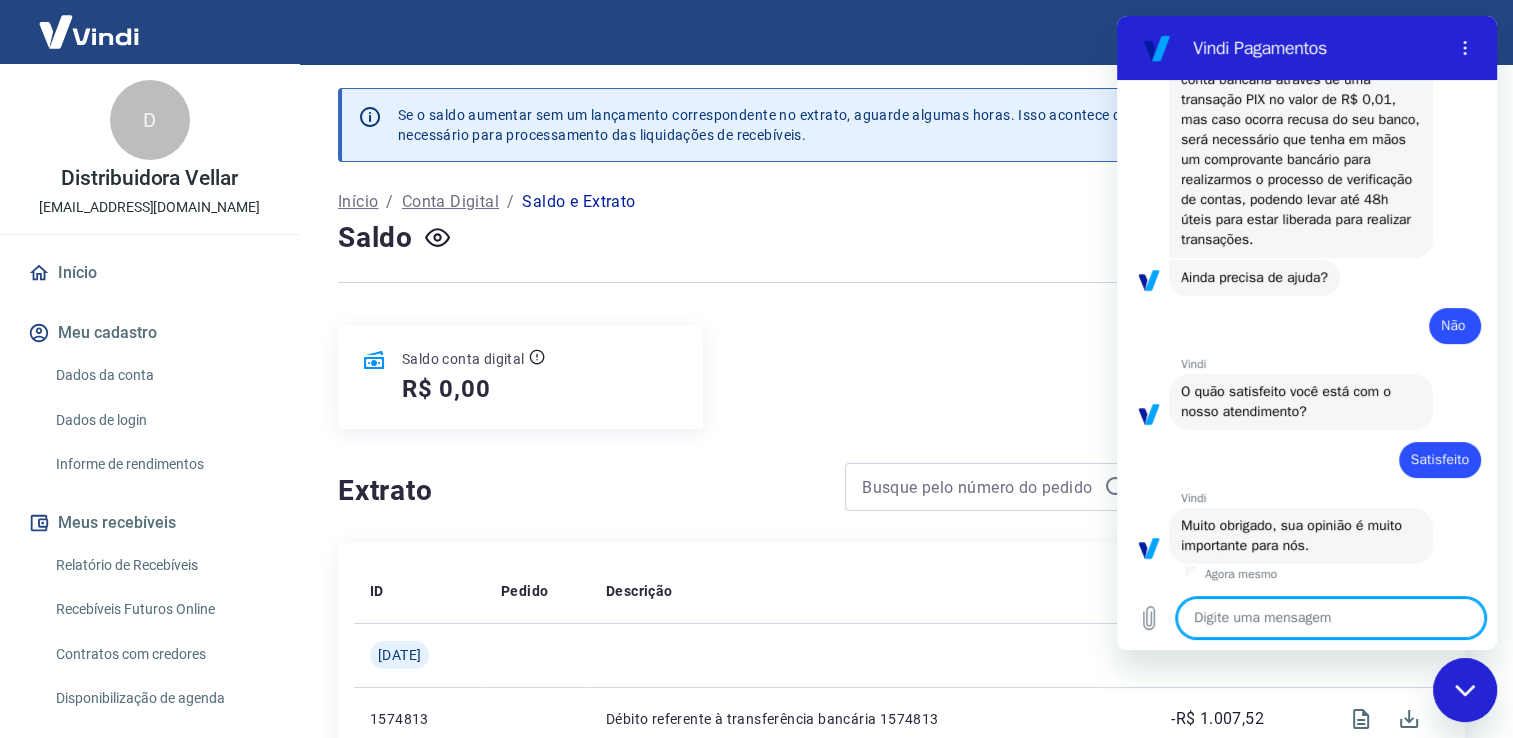click 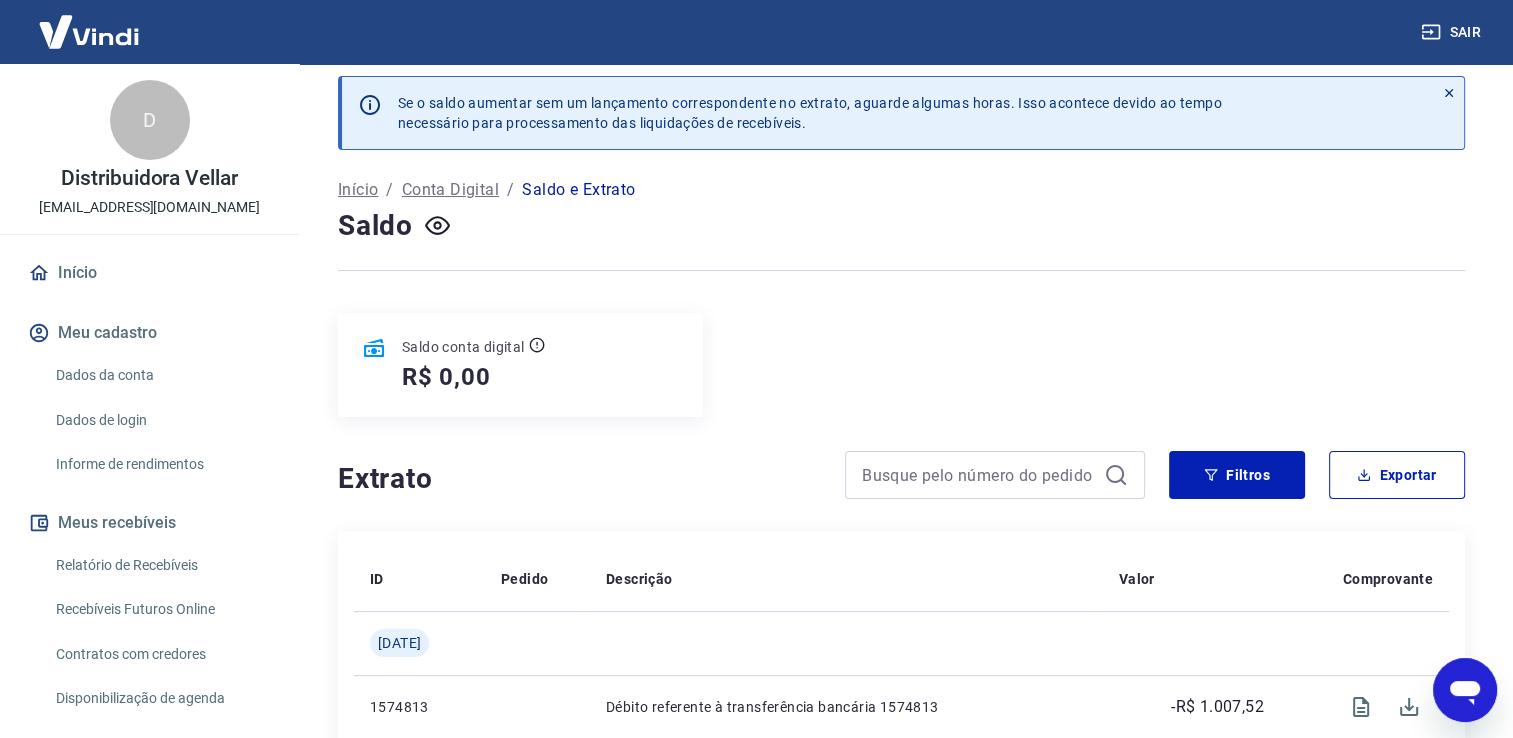 scroll, scrollTop: 0, scrollLeft: 0, axis: both 